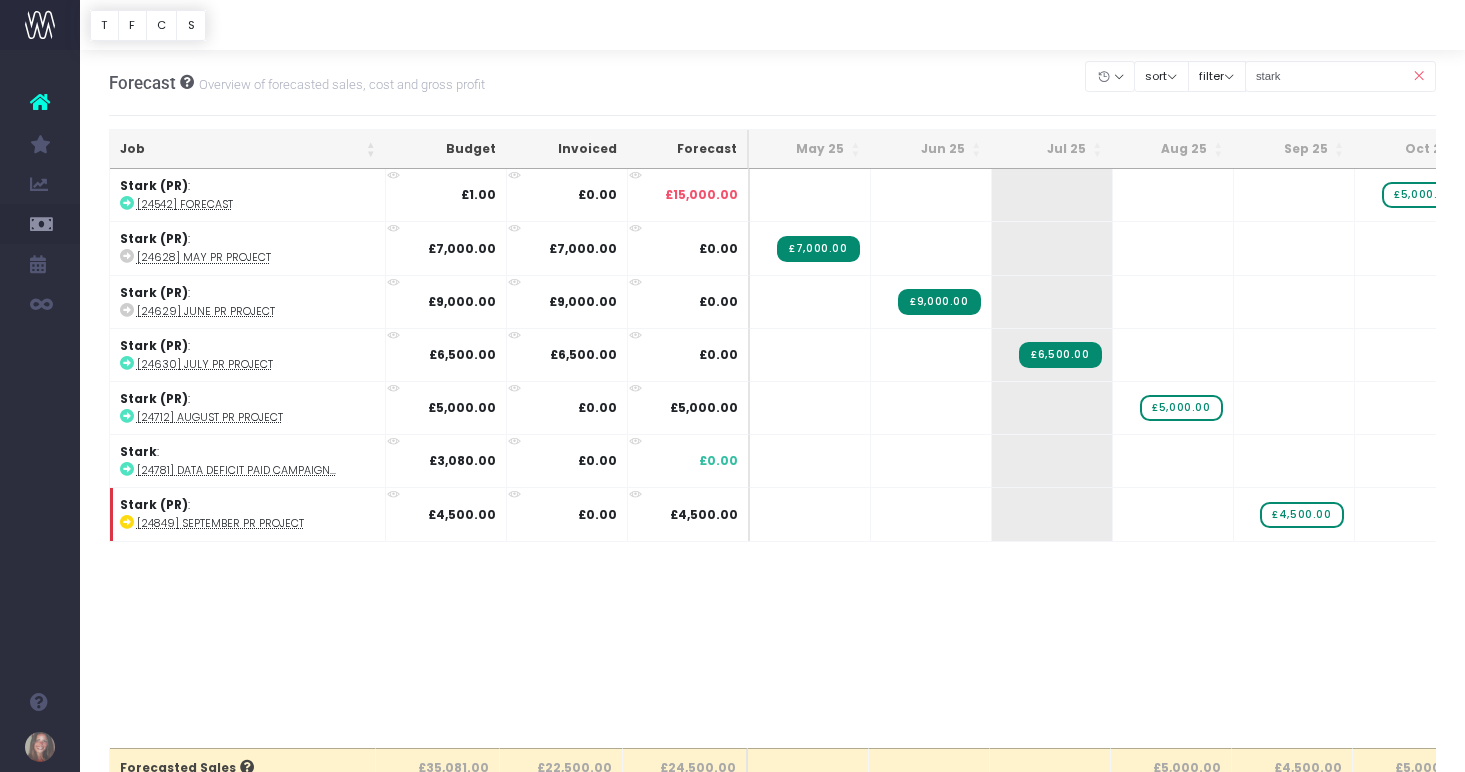 scroll, scrollTop: 0, scrollLeft: 0, axis: both 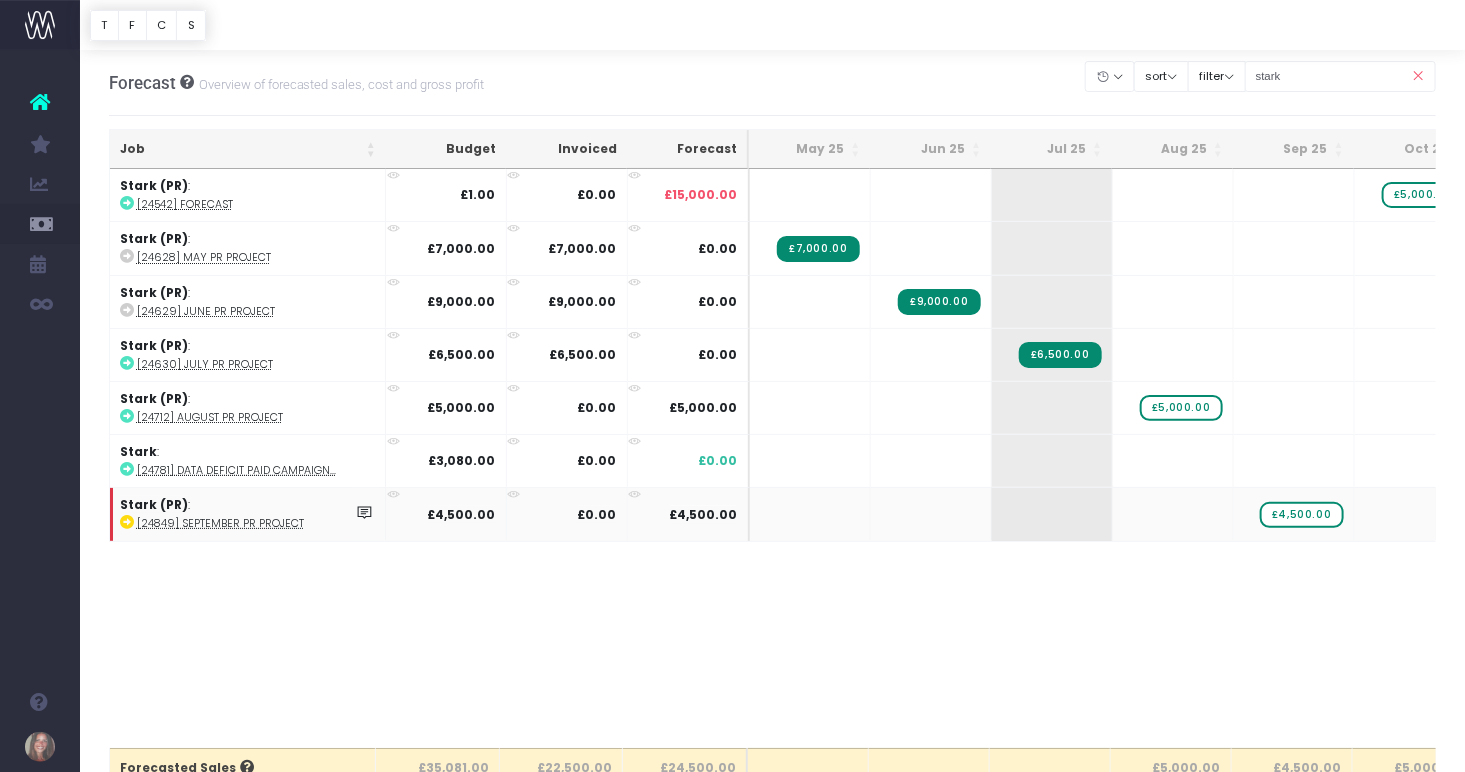 click on "Job Profit & Recovery" at bounding box center (95, 504) 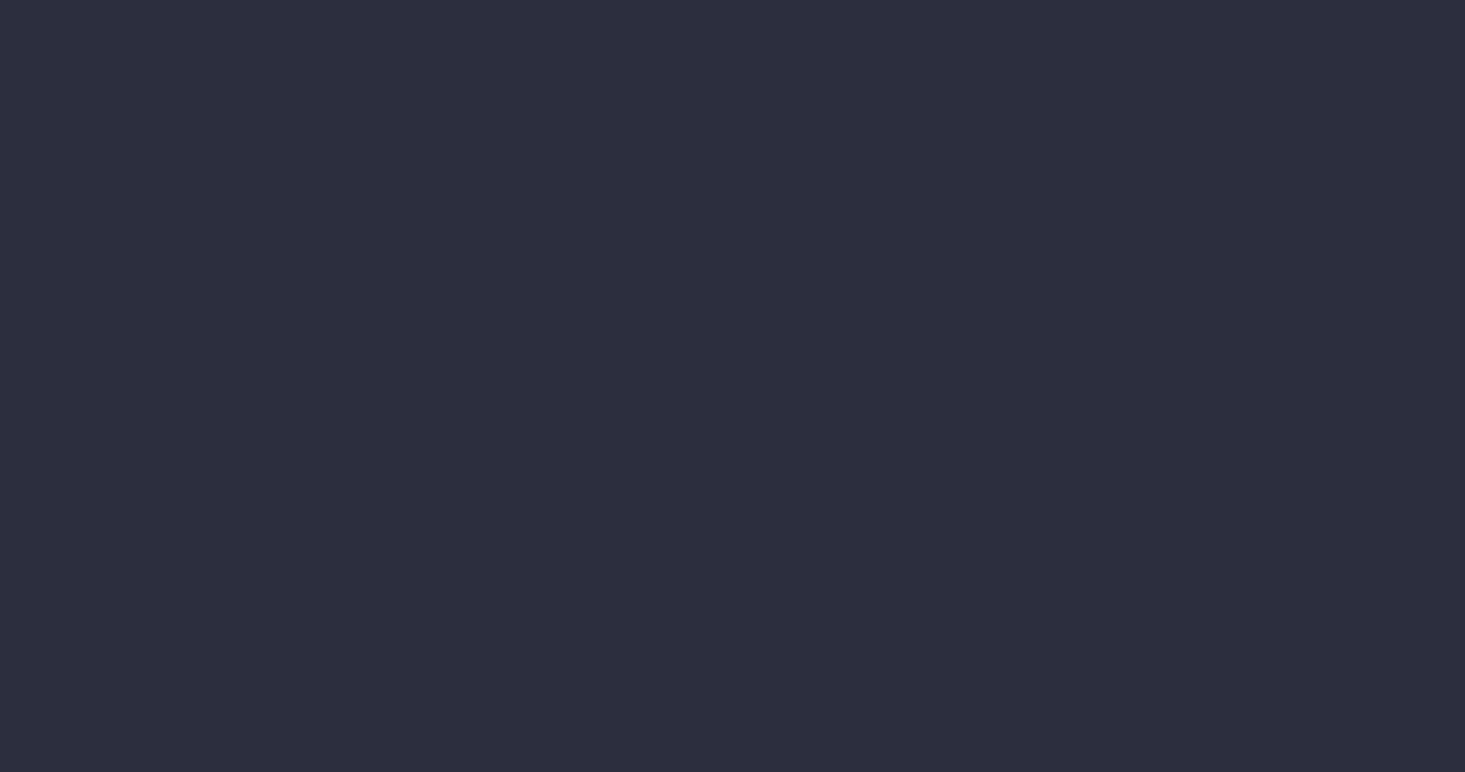scroll, scrollTop: 0, scrollLeft: 0, axis: both 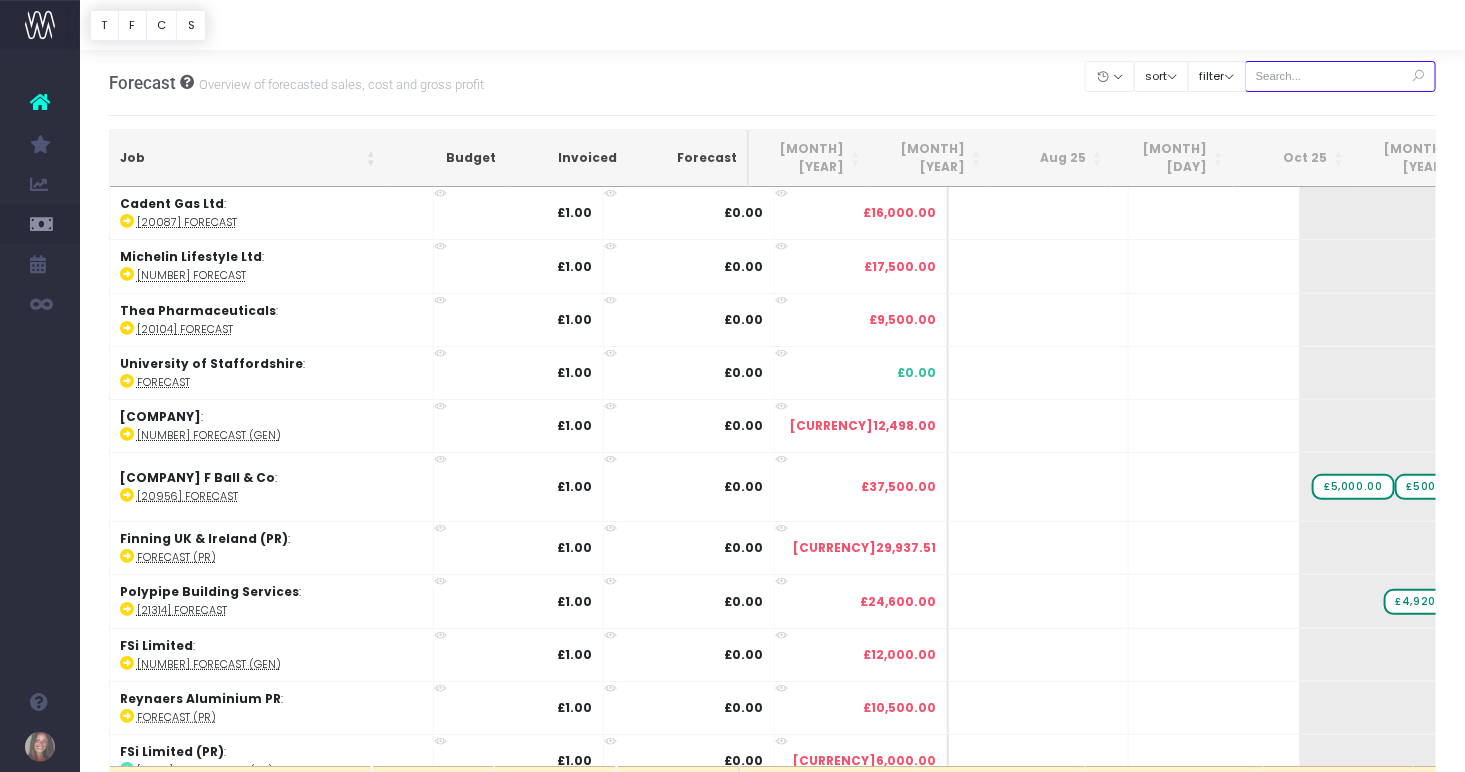click at bounding box center [1341, 76] 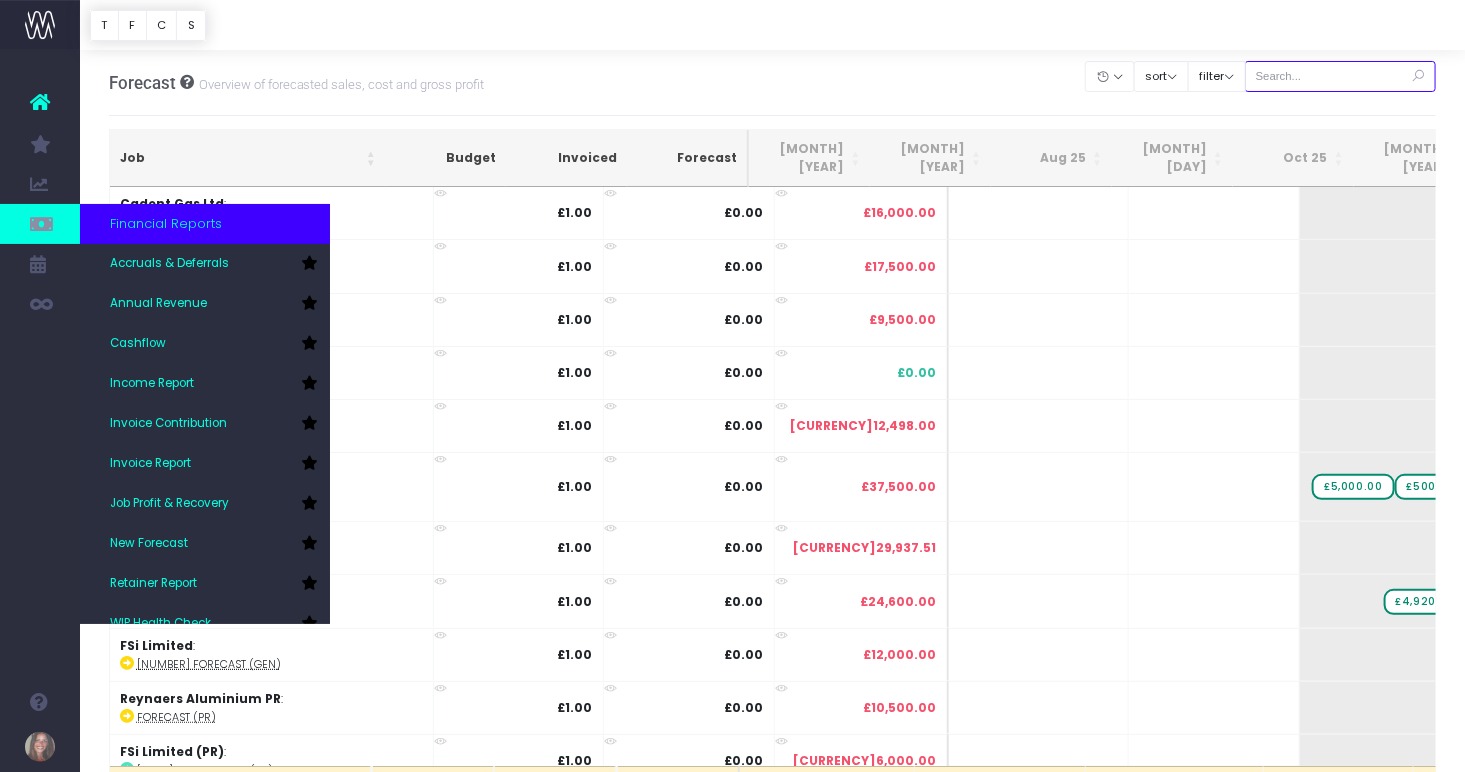 scroll, scrollTop: 1, scrollLeft: 0, axis: vertical 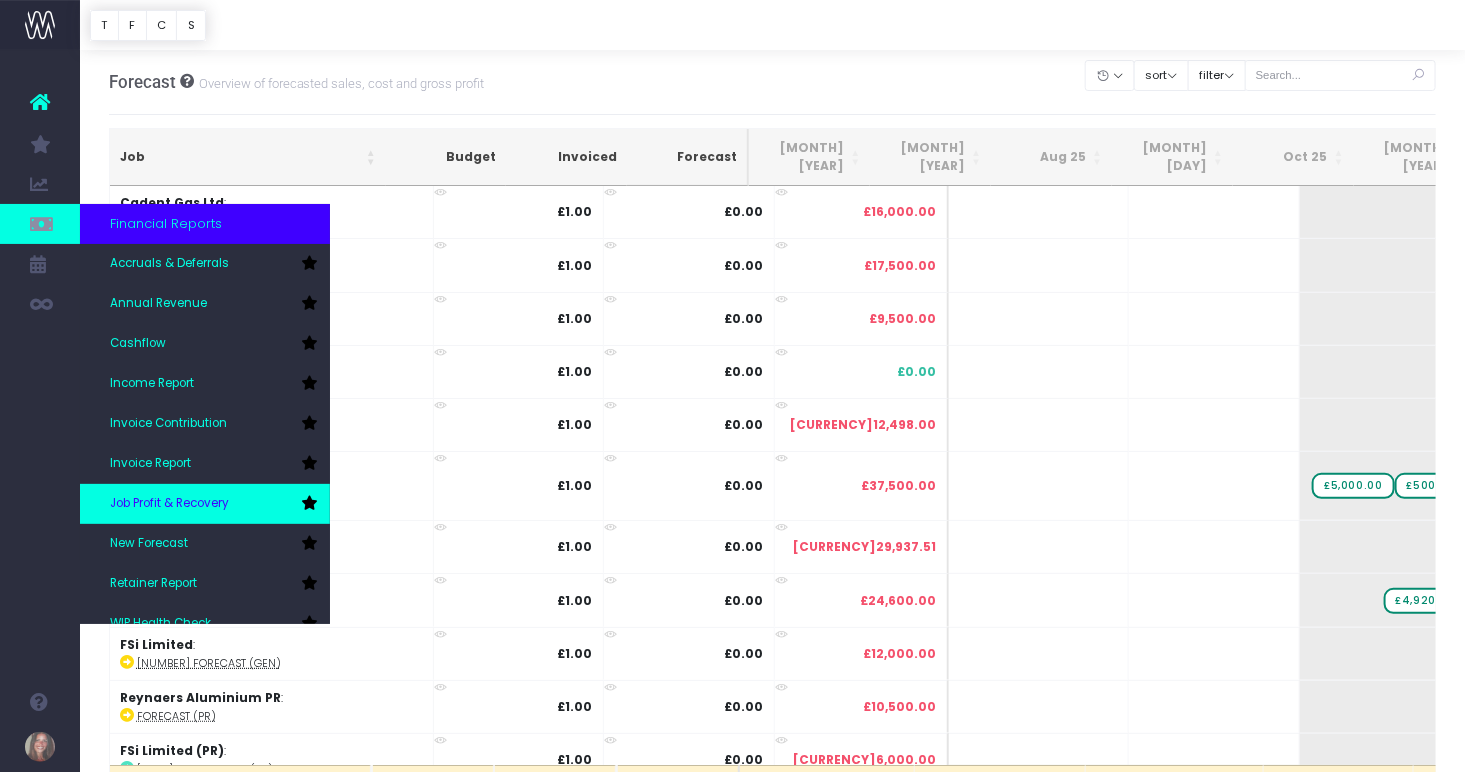 click on "Job Profit & Recovery" at bounding box center (169, 504) 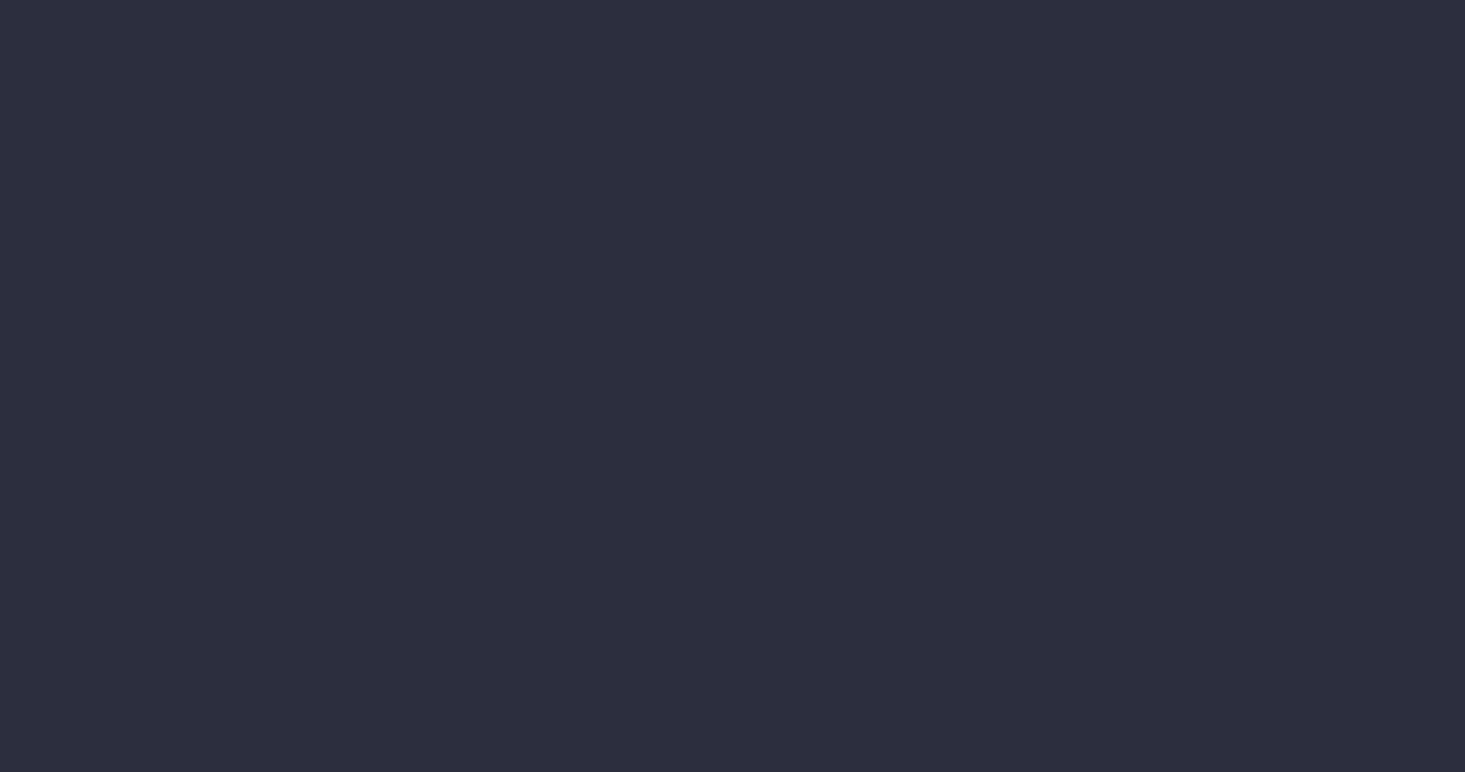 scroll, scrollTop: 0, scrollLeft: 0, axis: both 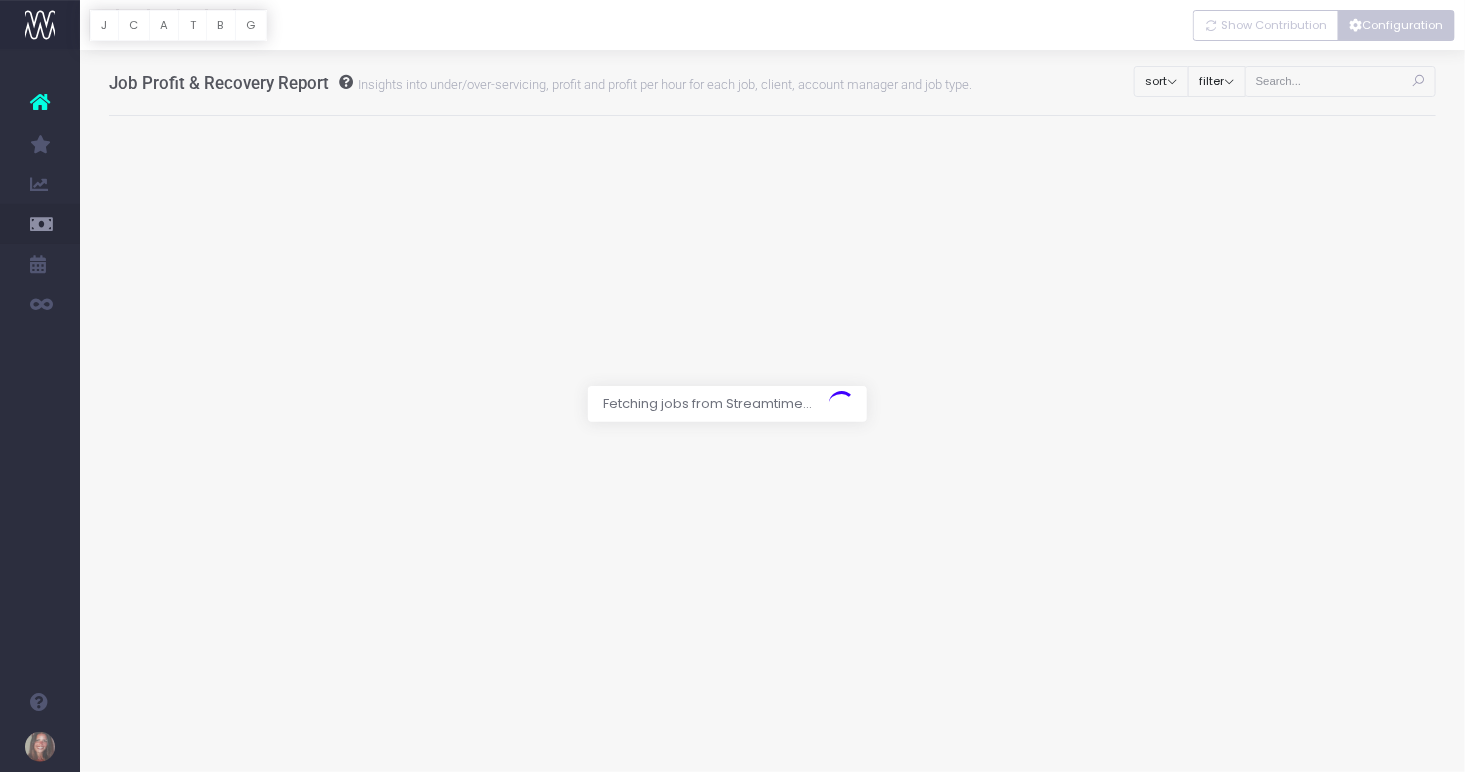 click on "Configuration" at bounding box center [1396, 25] 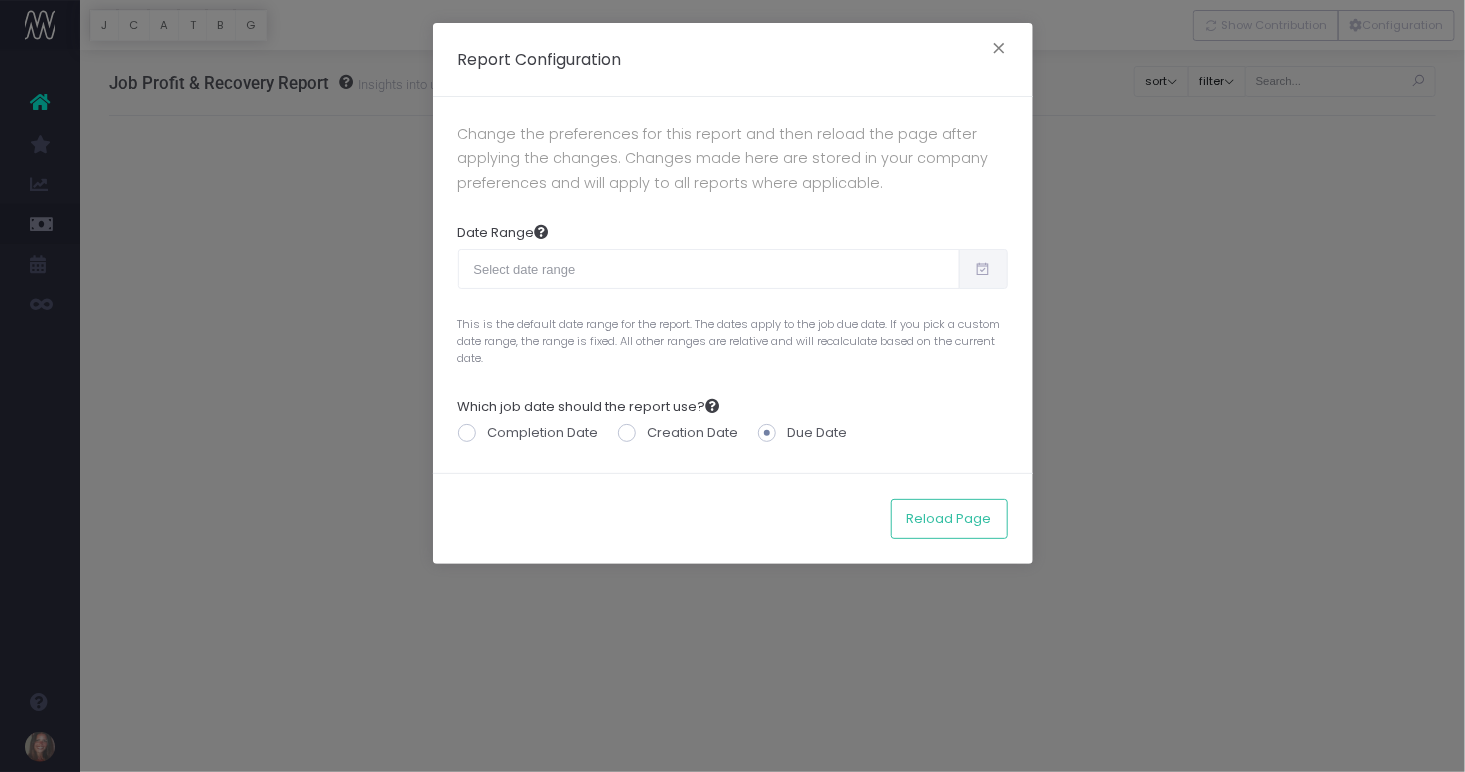 click at bounding box center [709, 269] 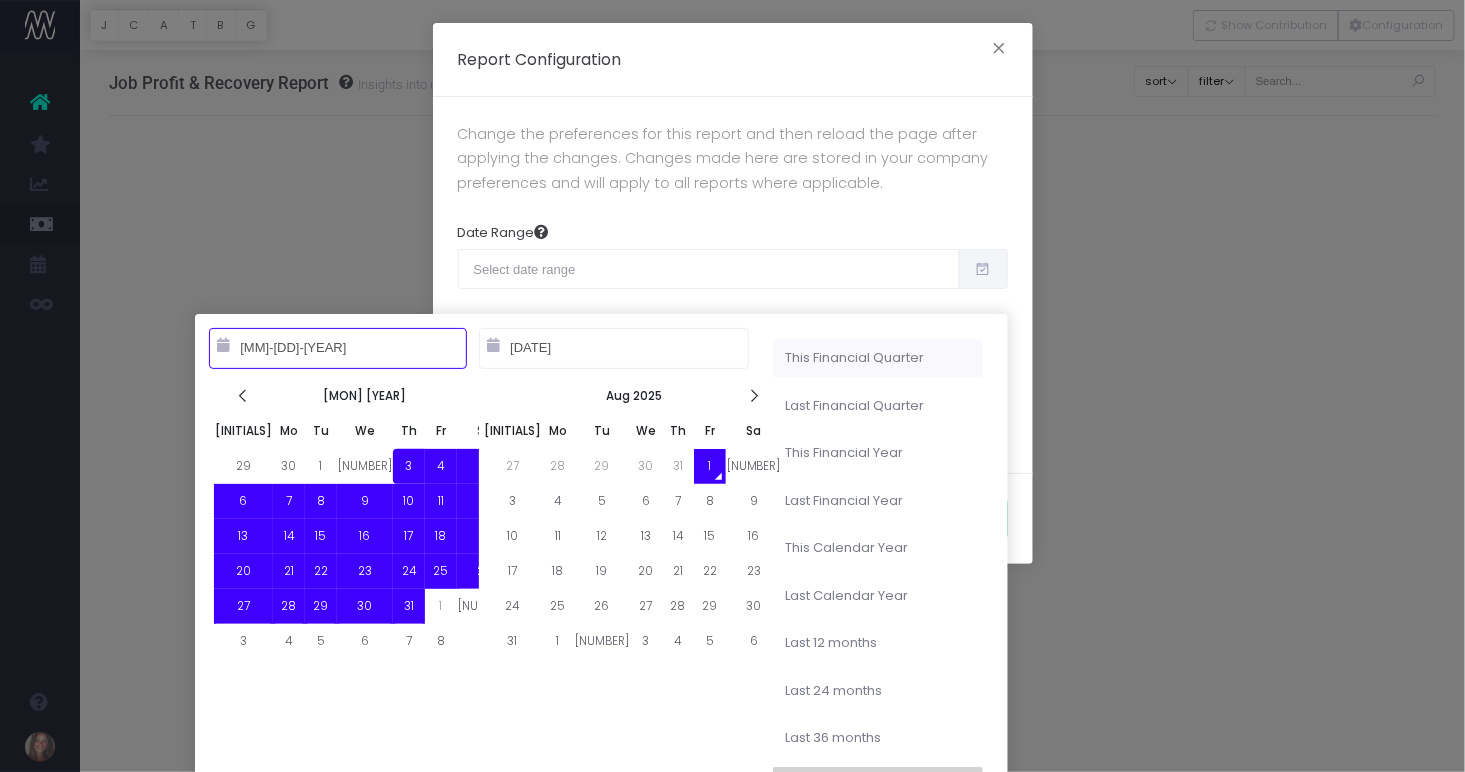 type on "[DATE]" 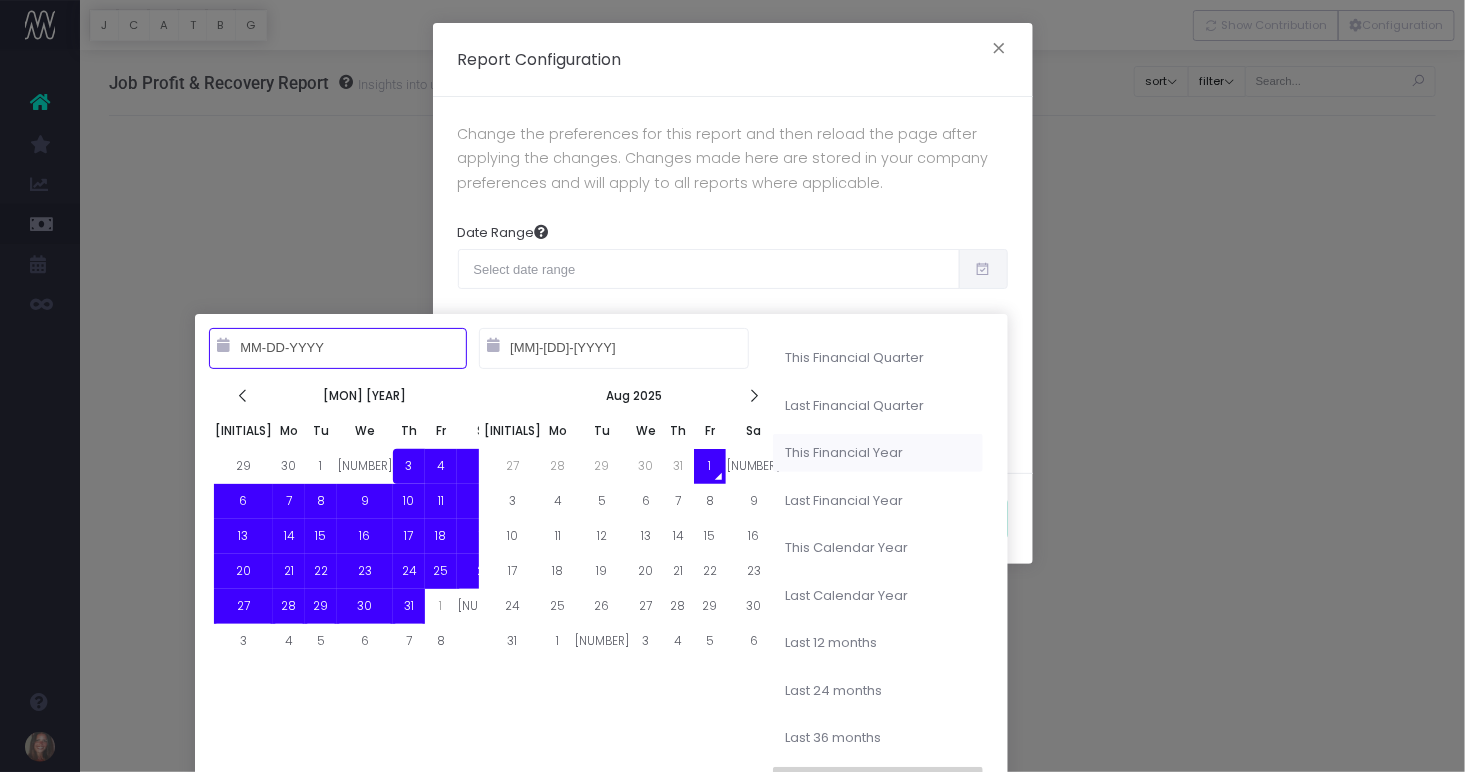 type on "07-03-2025" 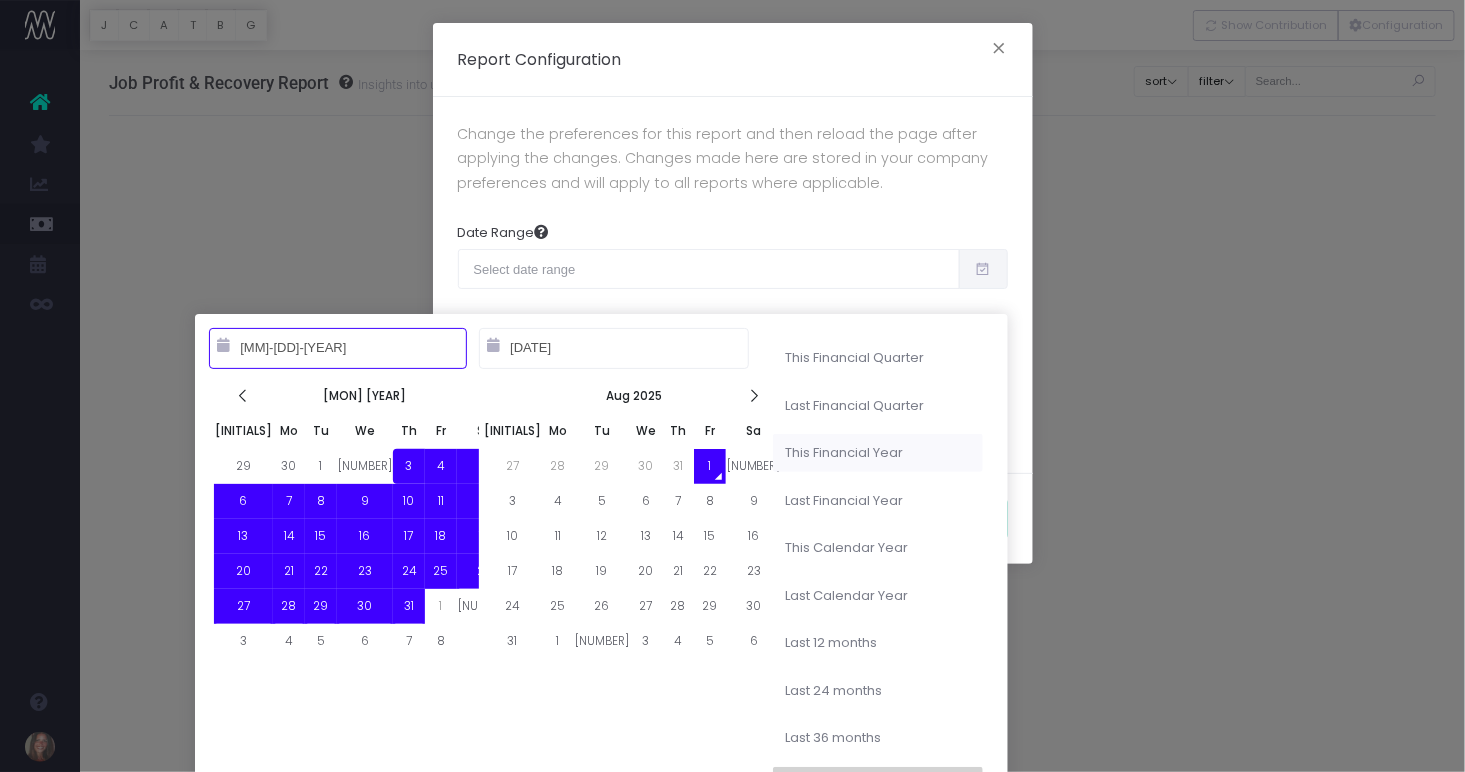 type on "04-01-2025" 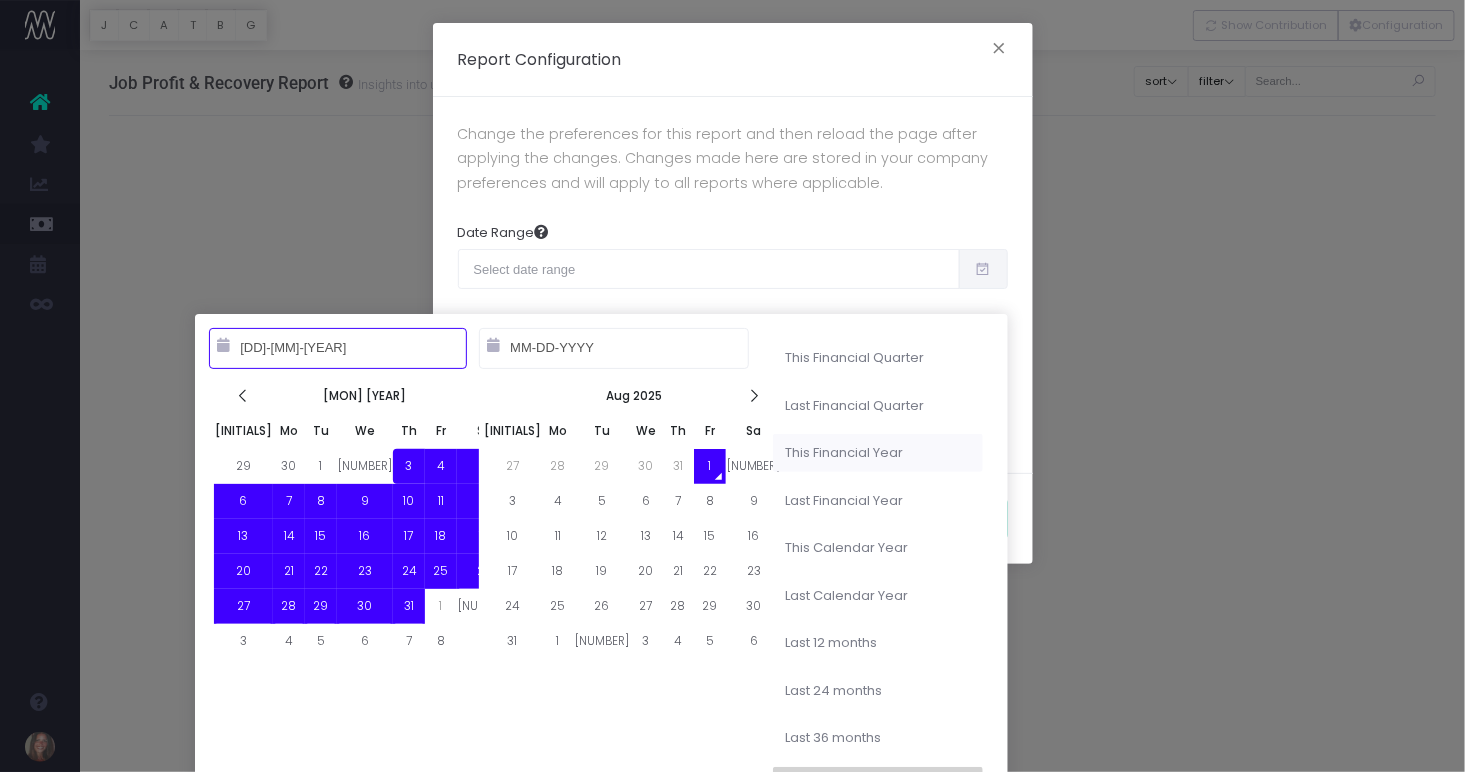 type on "07-03-2025" 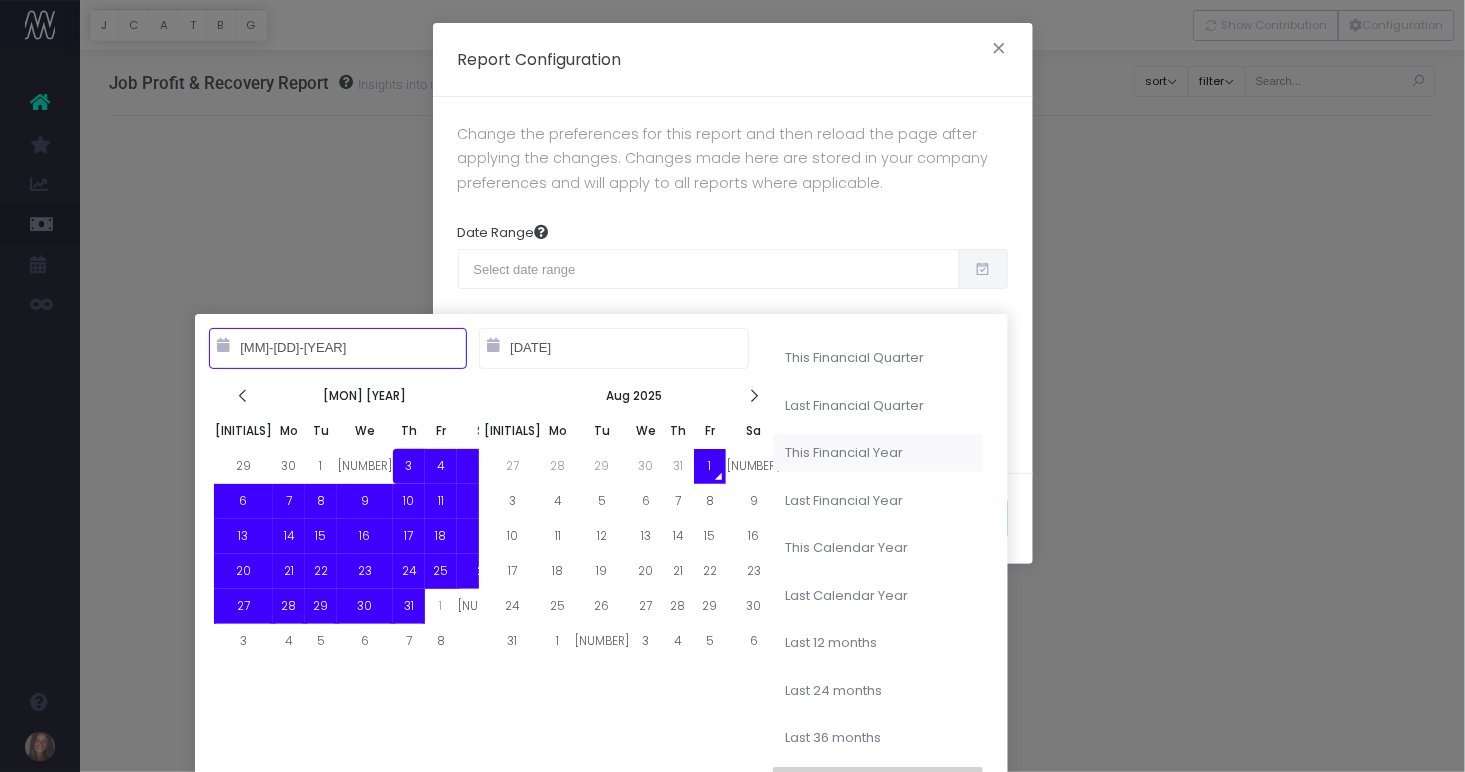 type on "[DATE]" 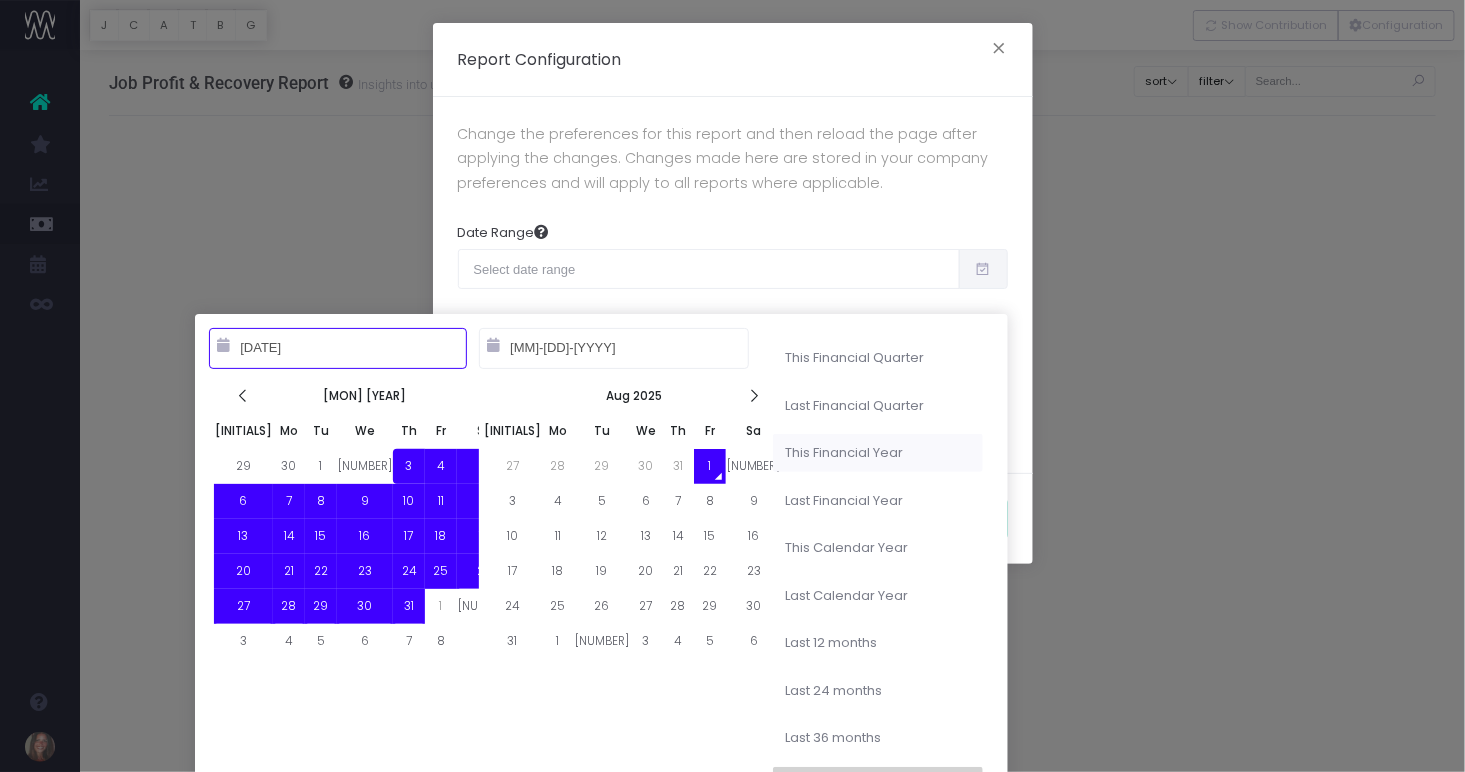 drag, startPoint x: 837, startPoint y: 451, endPoint x: 860, endPoint y: 447, distance: 23.345236 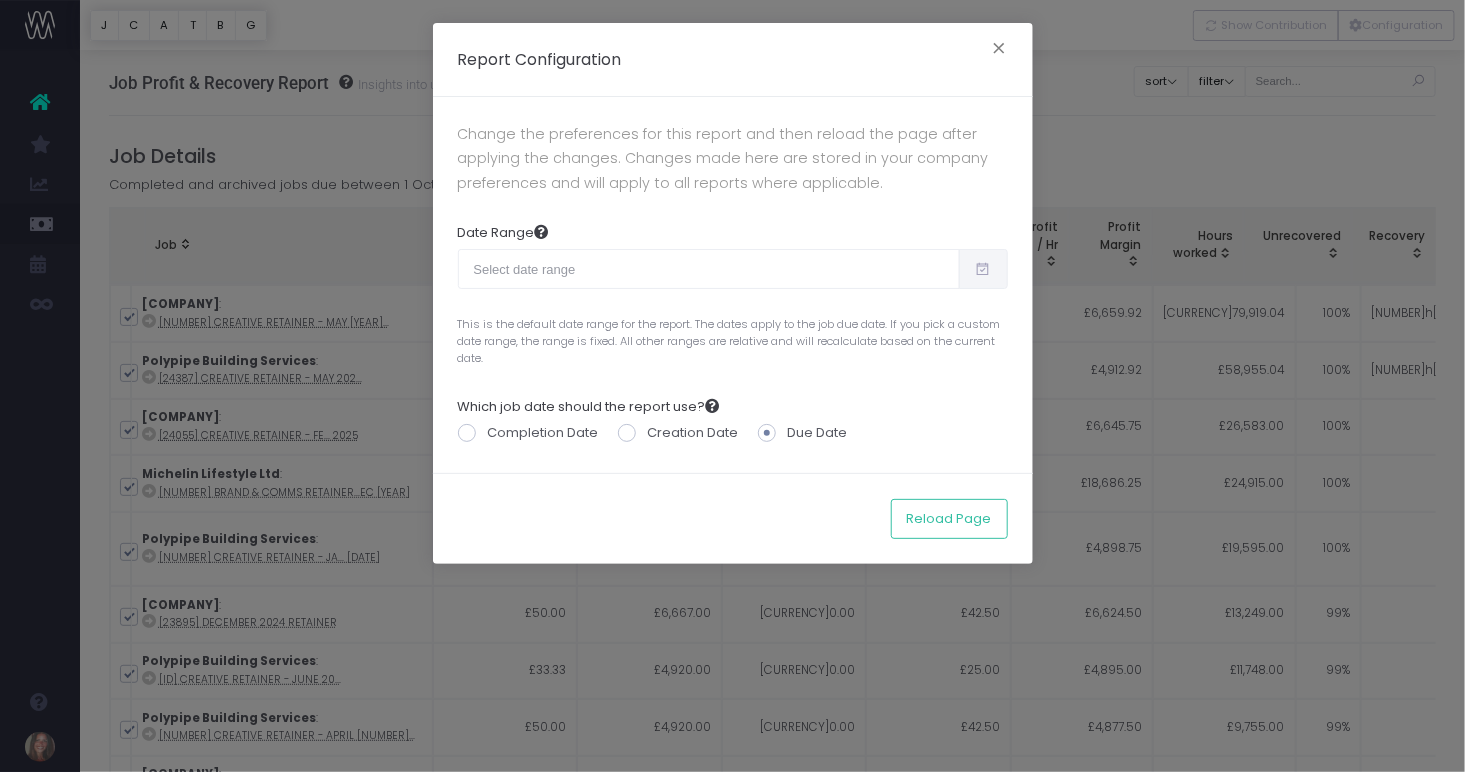 type on "Oct 1st 2024 – Sep 30th 2025" 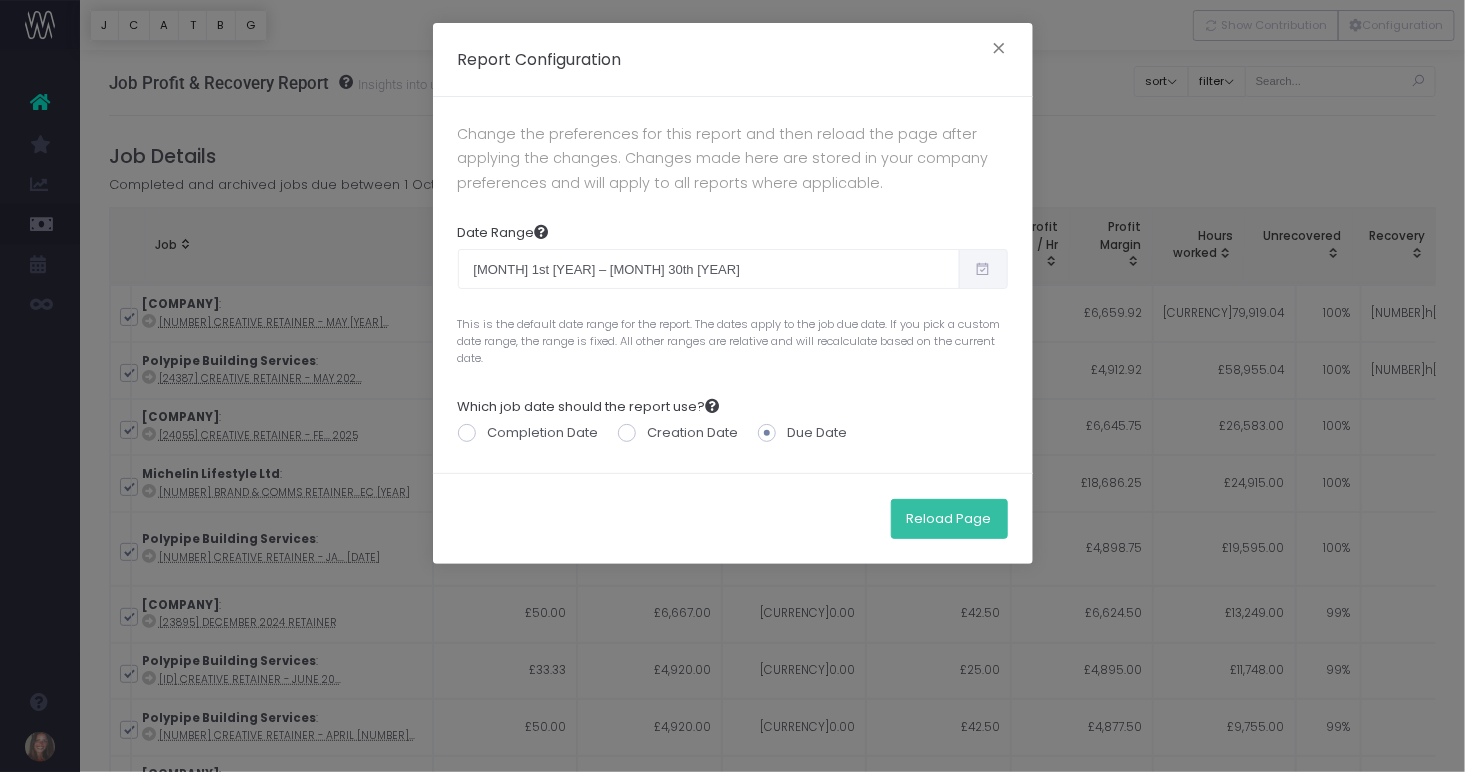 click on "Reload Page" at bounding box center (949, 519) 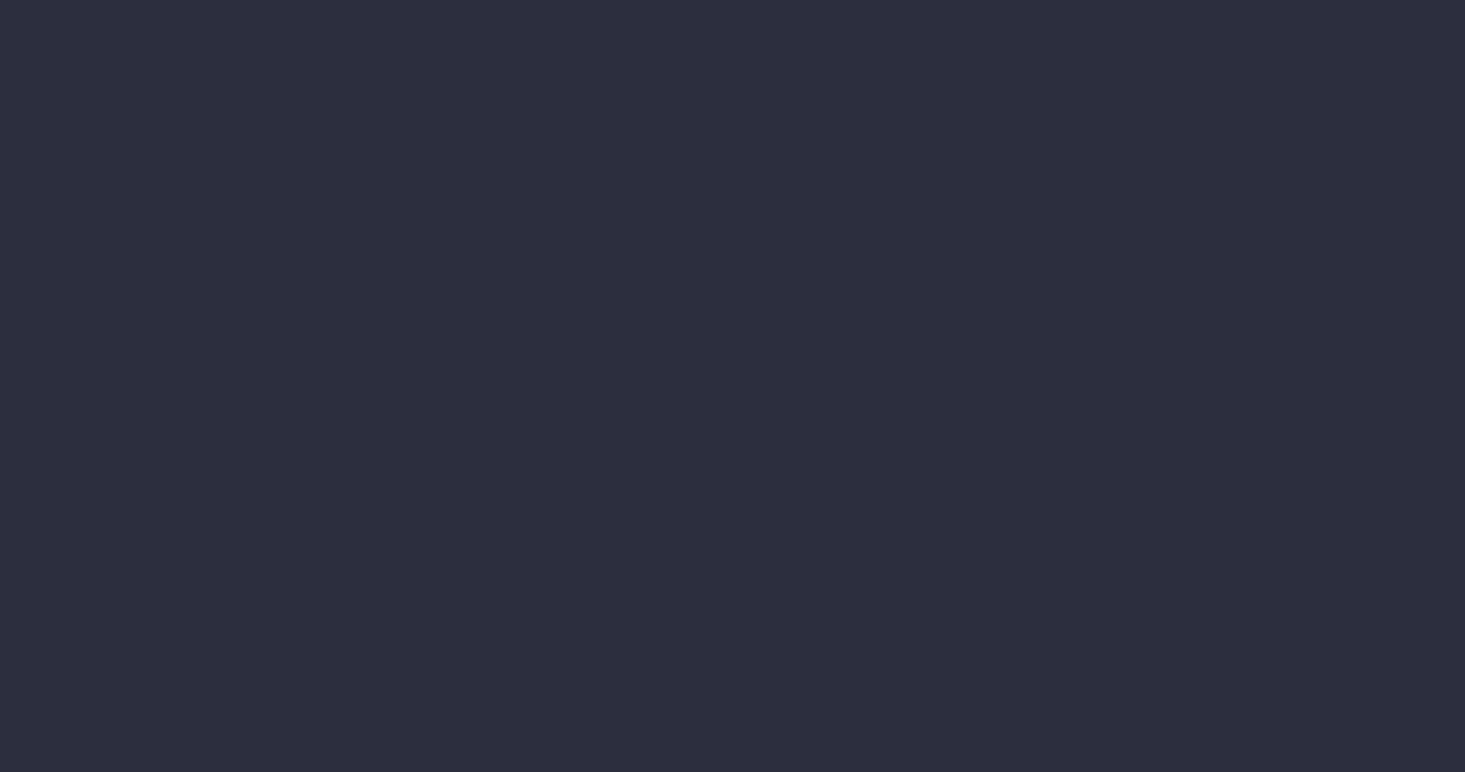 scroll, scrollTop: 0, scrollLeft: 0, axis: both 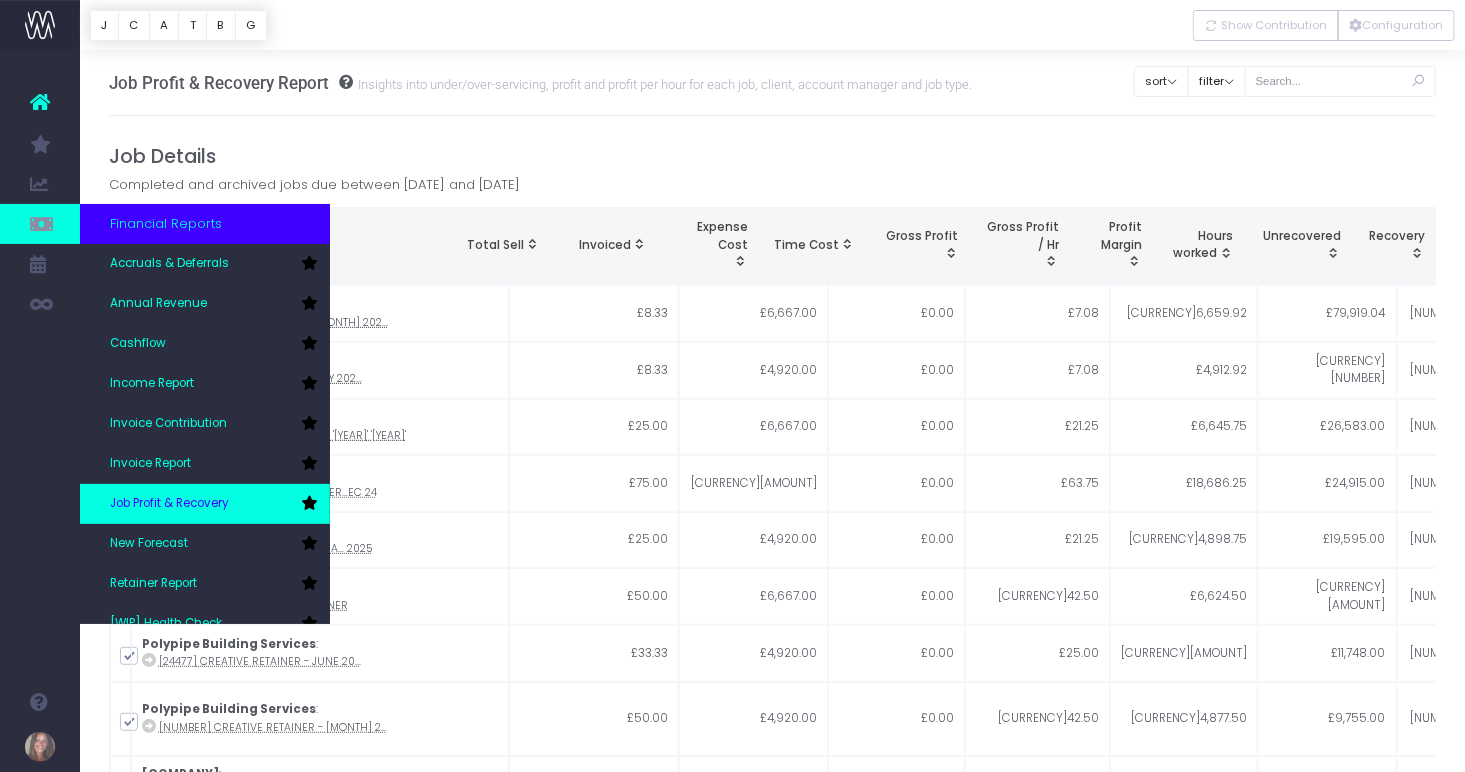 click on "Job Profit & Recovery" at bounding box center (169, 504) 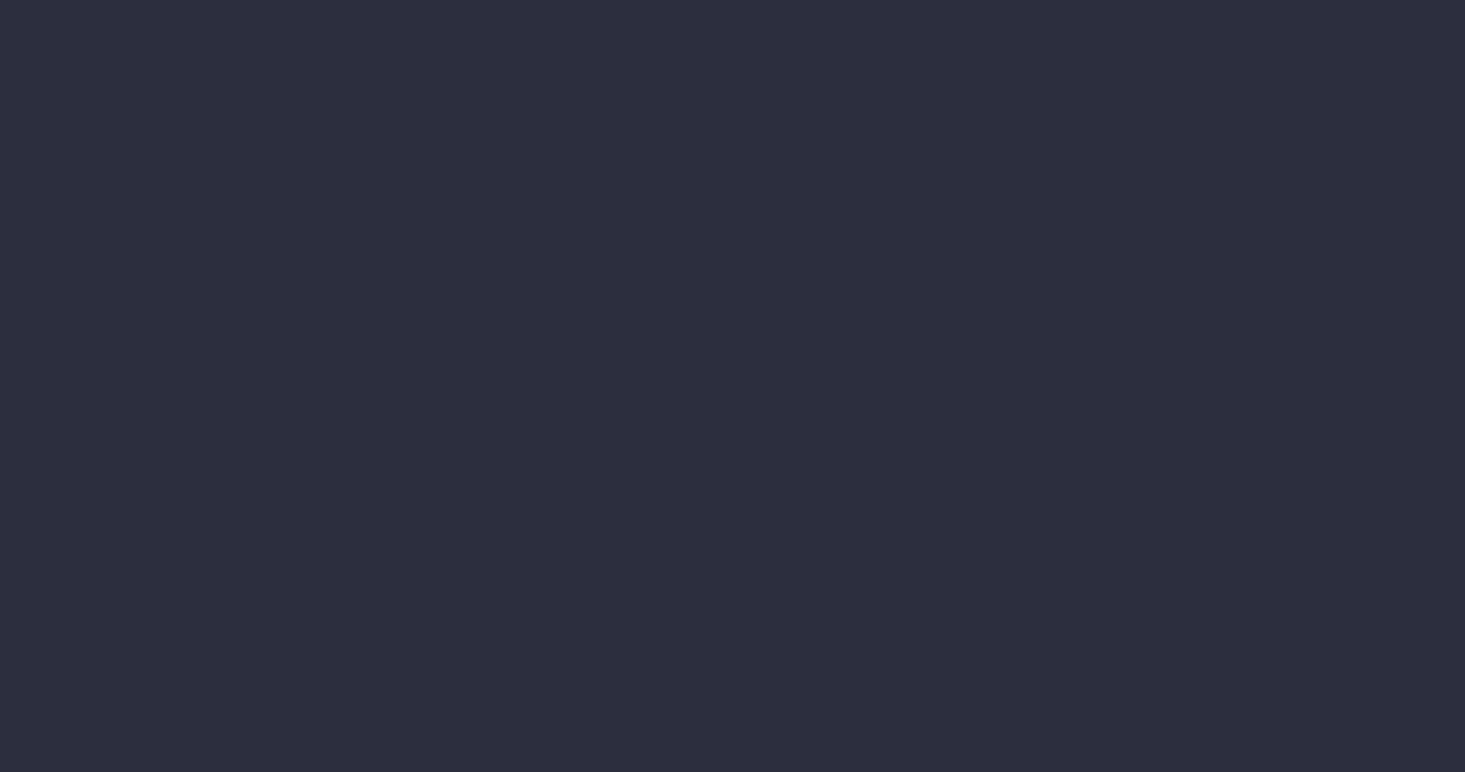 scroll, scrollTop: 0, scrollLeft: 0, axis: both 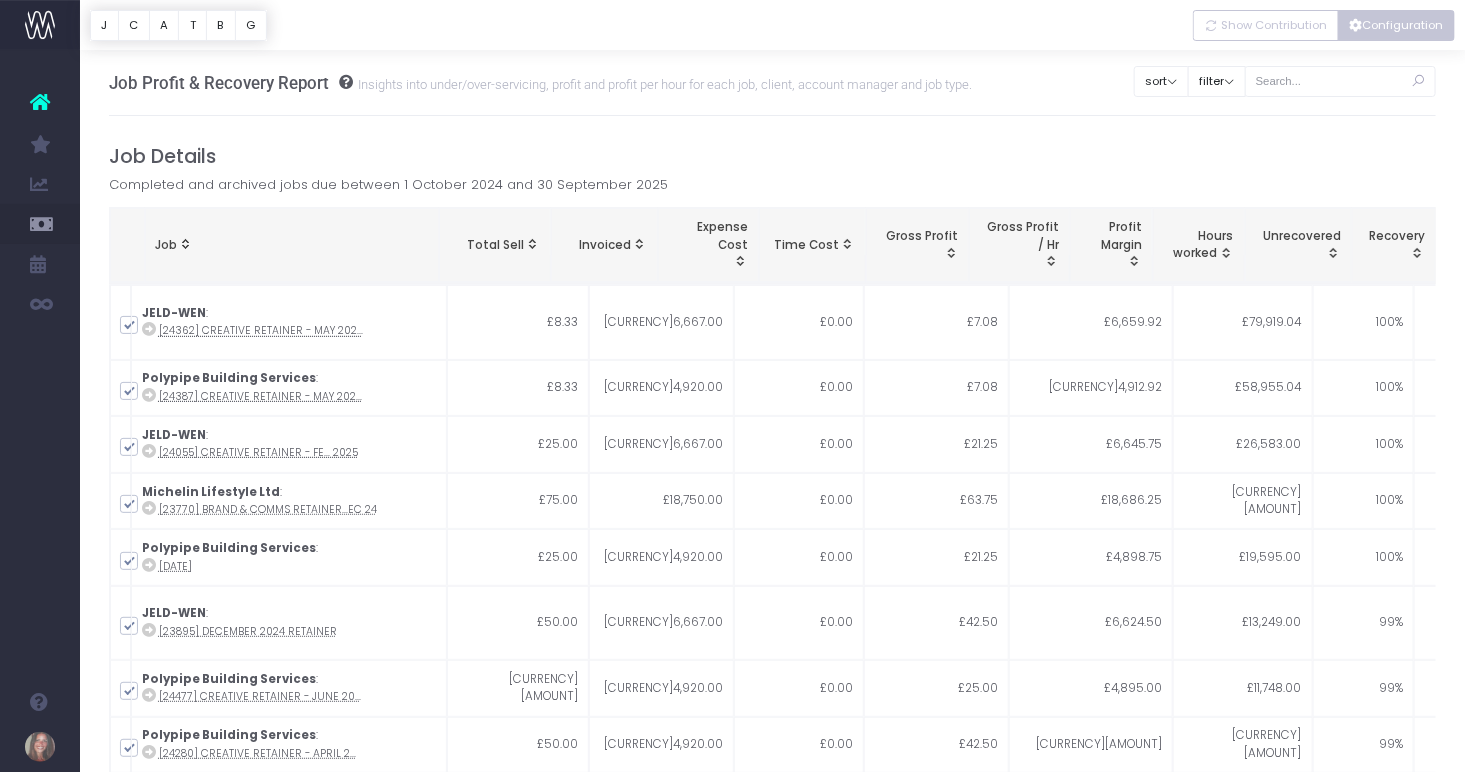 click on "Configuration" at bounding box center [1396, 25] 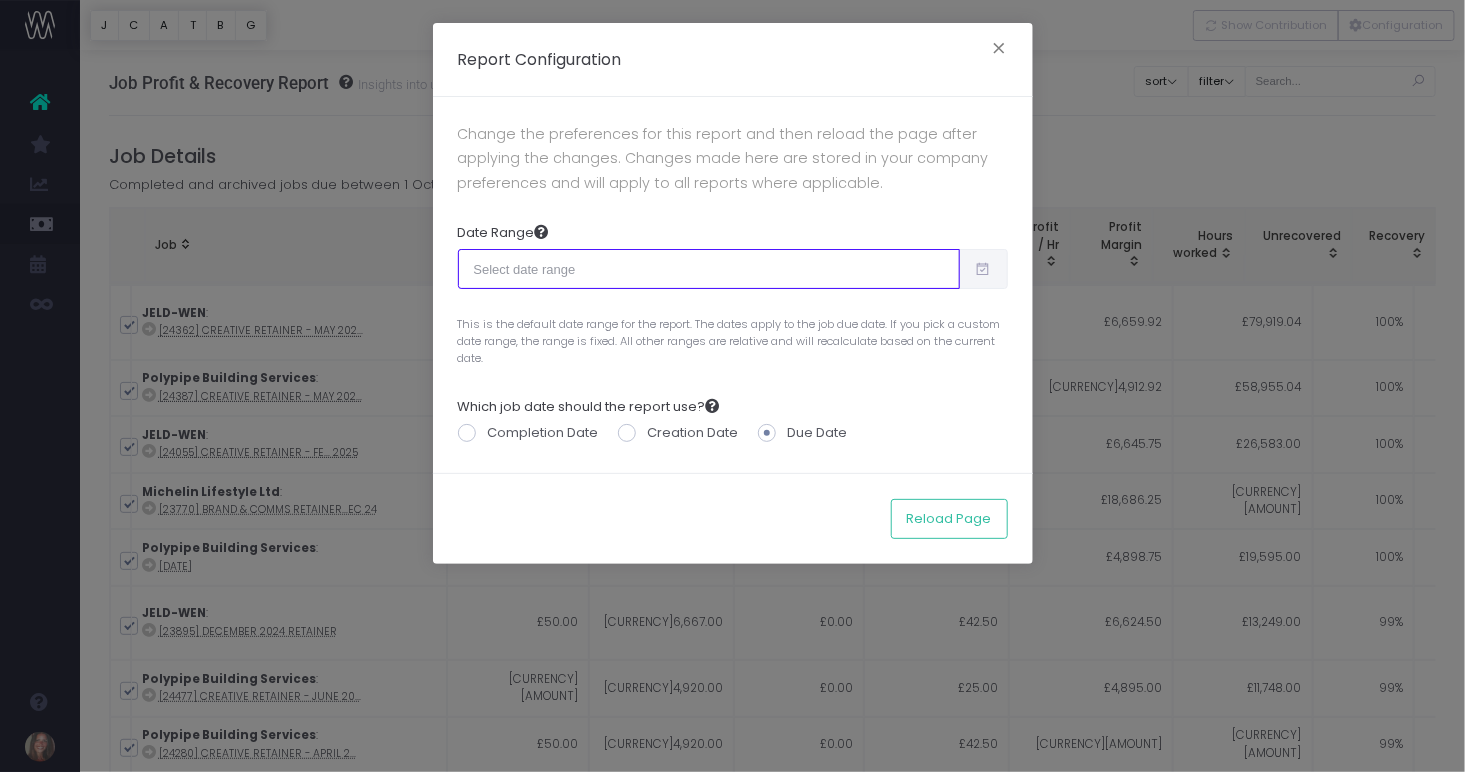 click at bounding box center (709, 269) 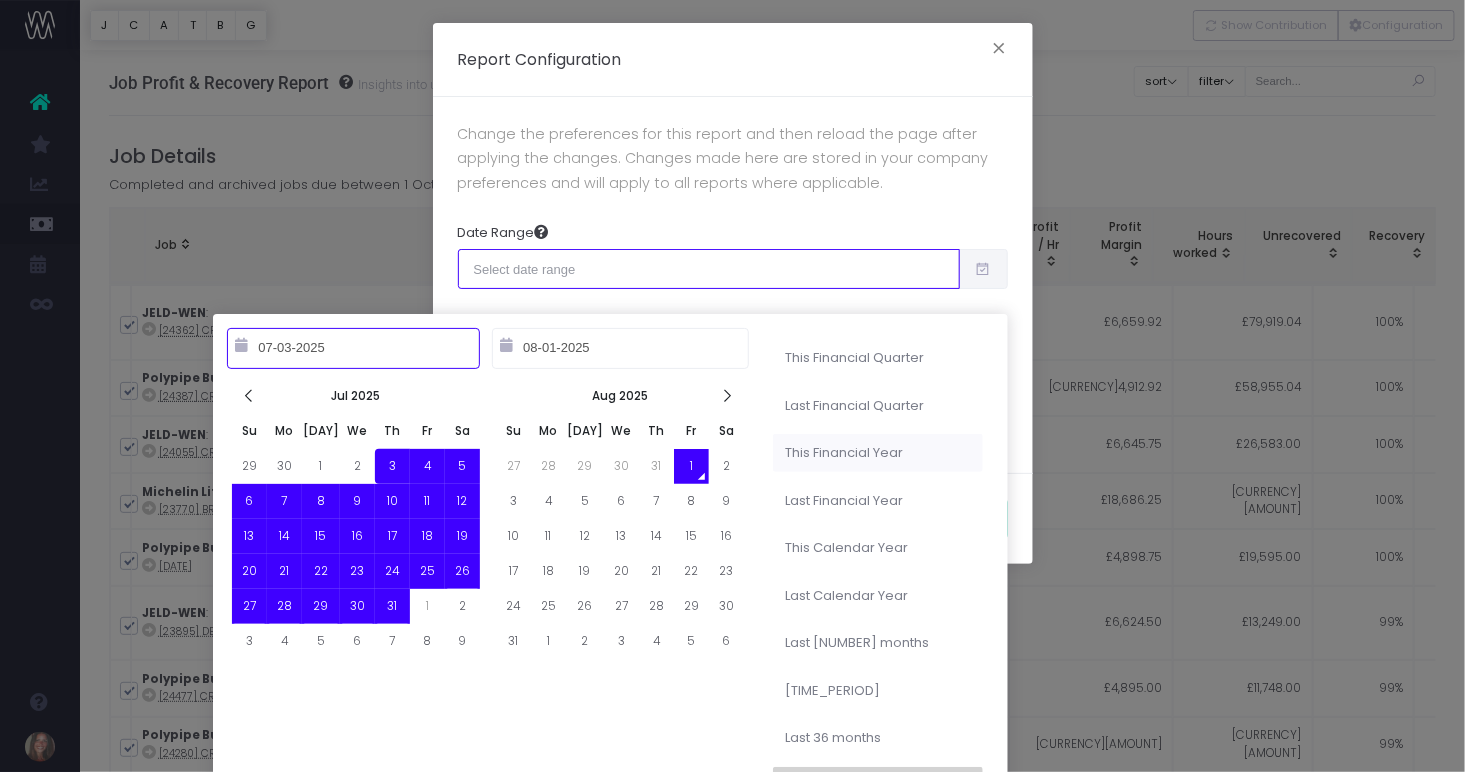 type on "04-01-2025" 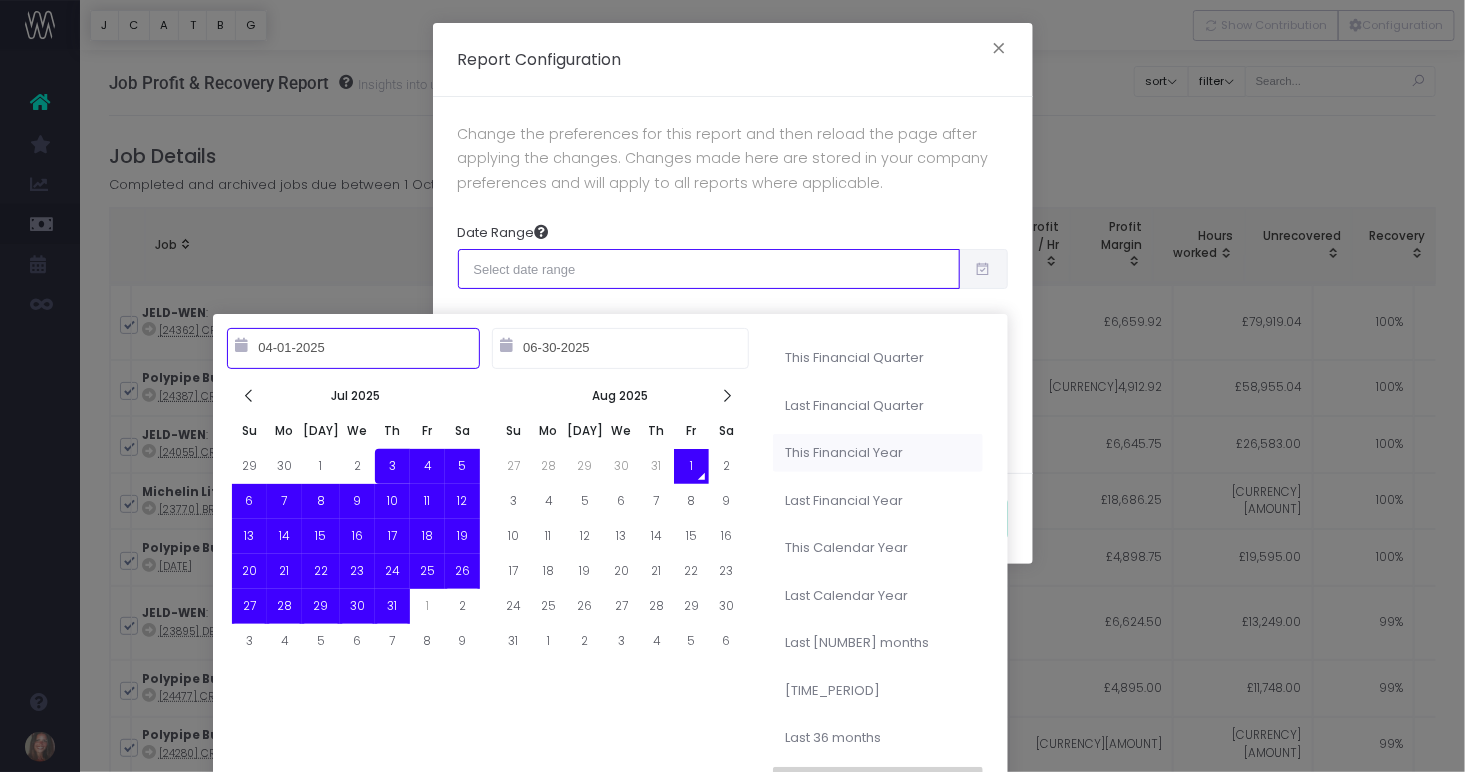 type on "07-03-2025" 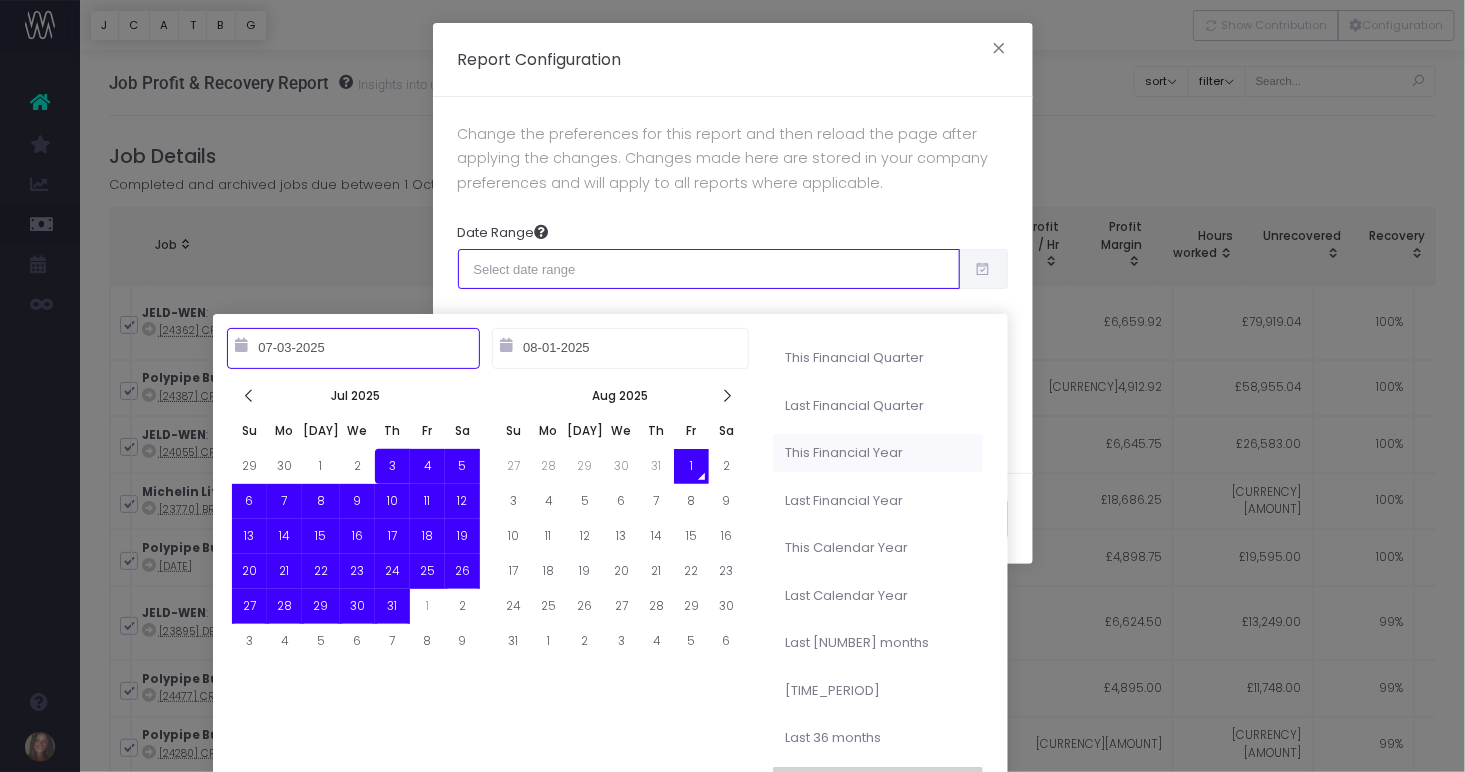 type on "10-01-2024" 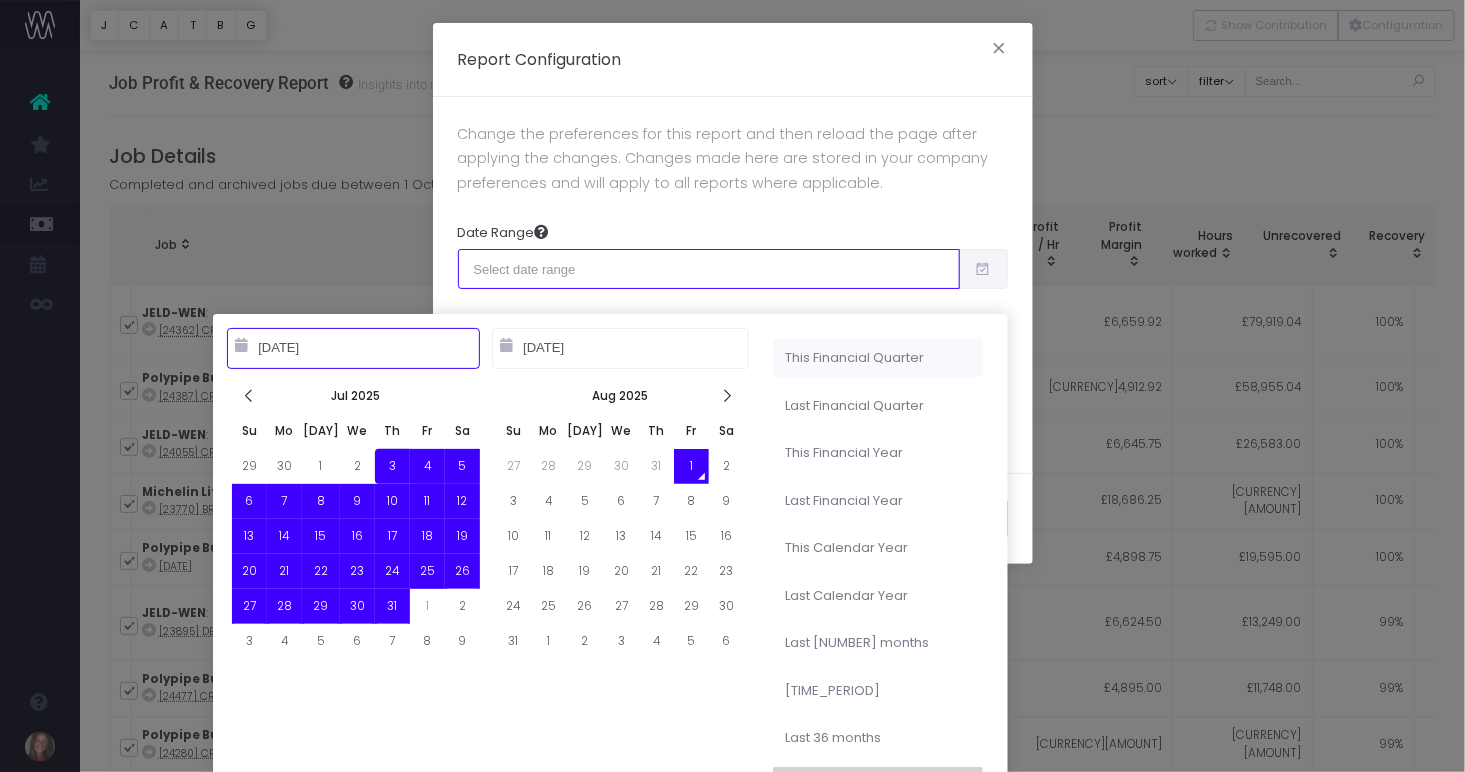 type on "07-03-2025" 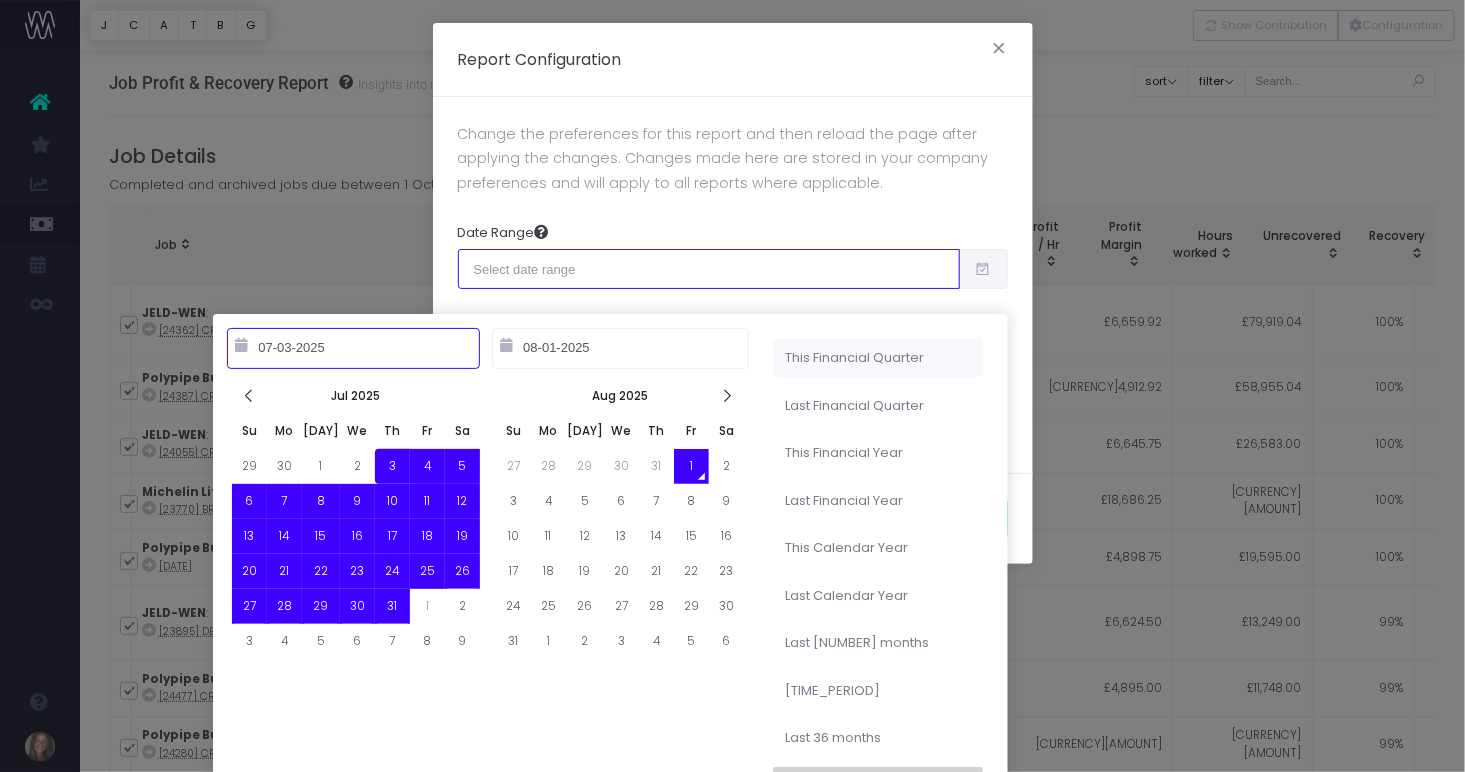 type on "04-01-2025" 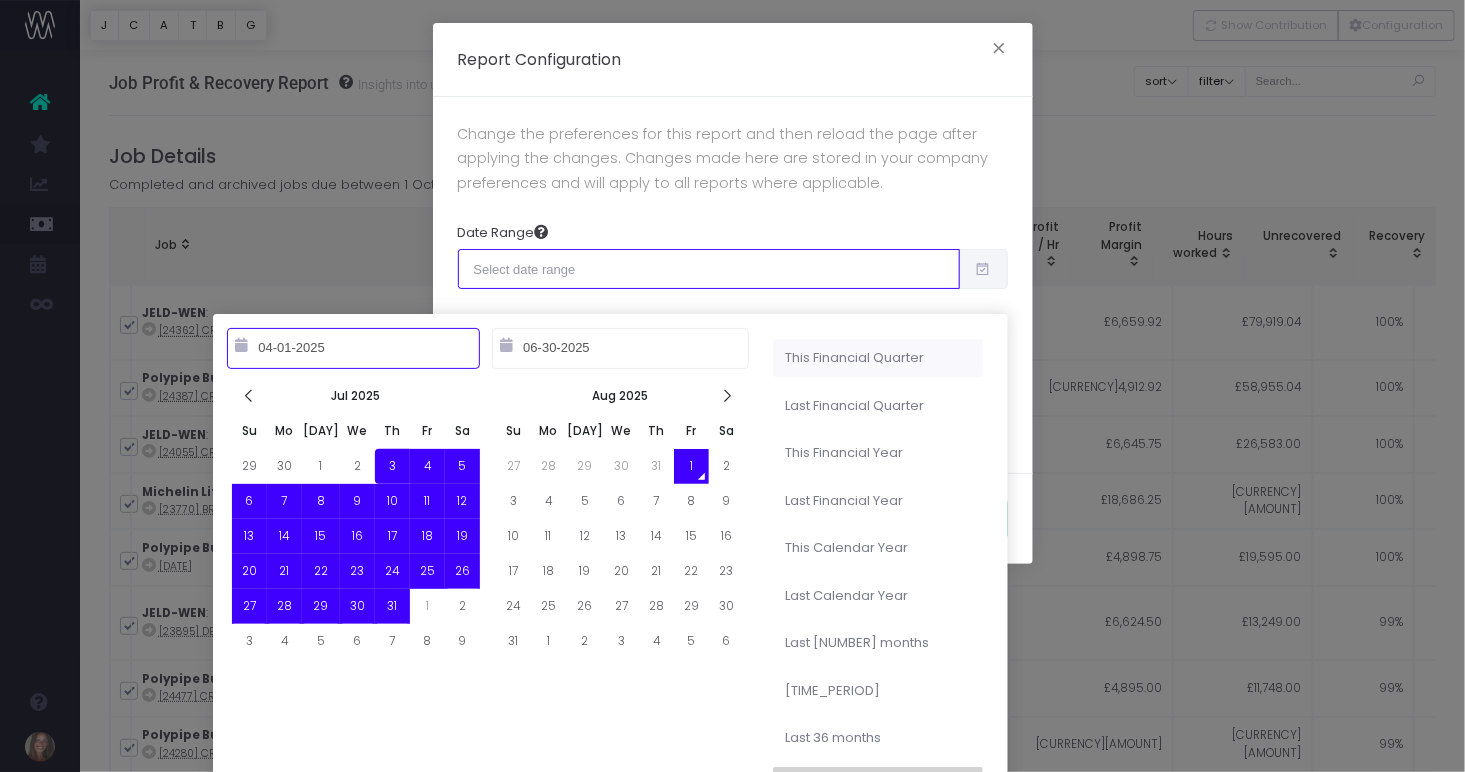 type on "07-01-2025" 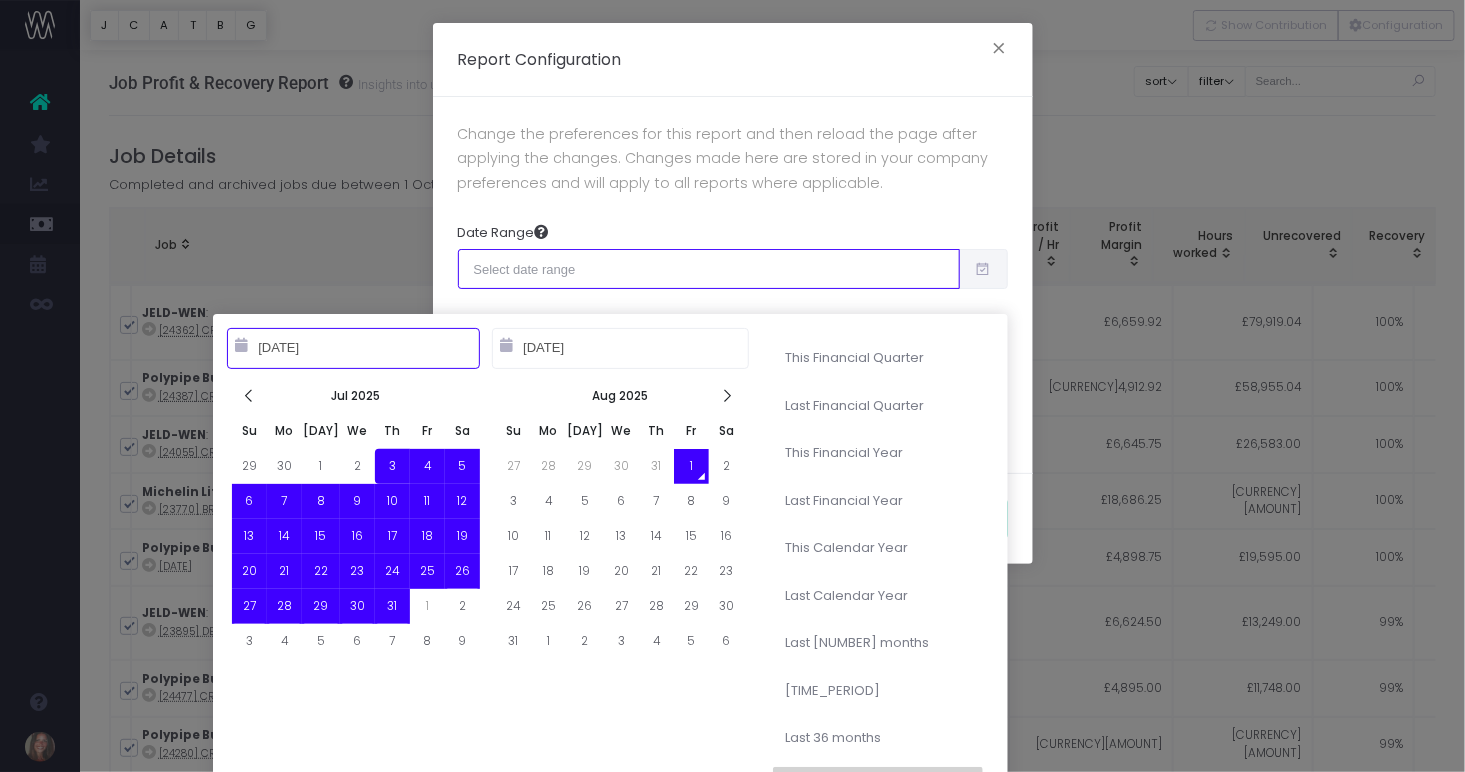 type on "07-03-2025" 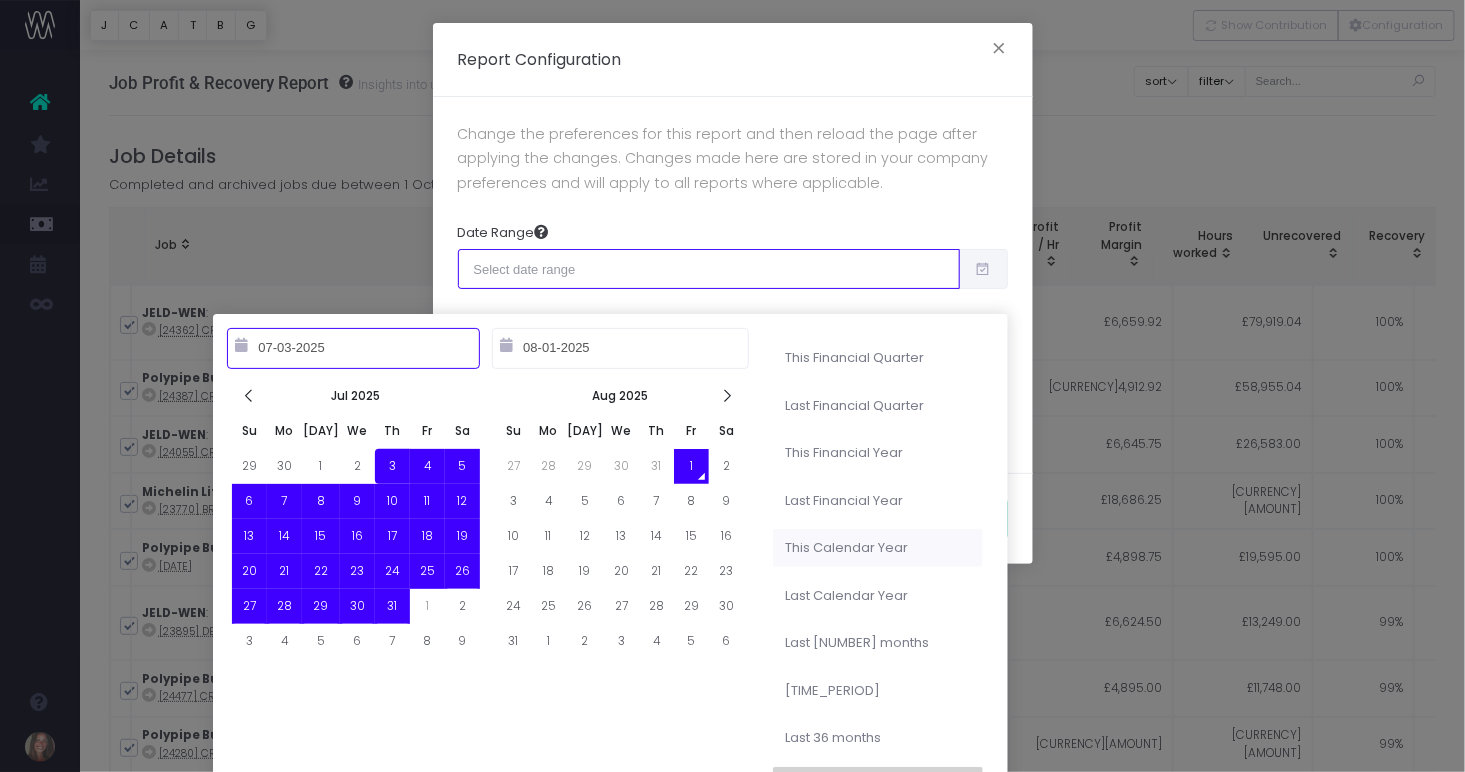 type on "04-01-2025" 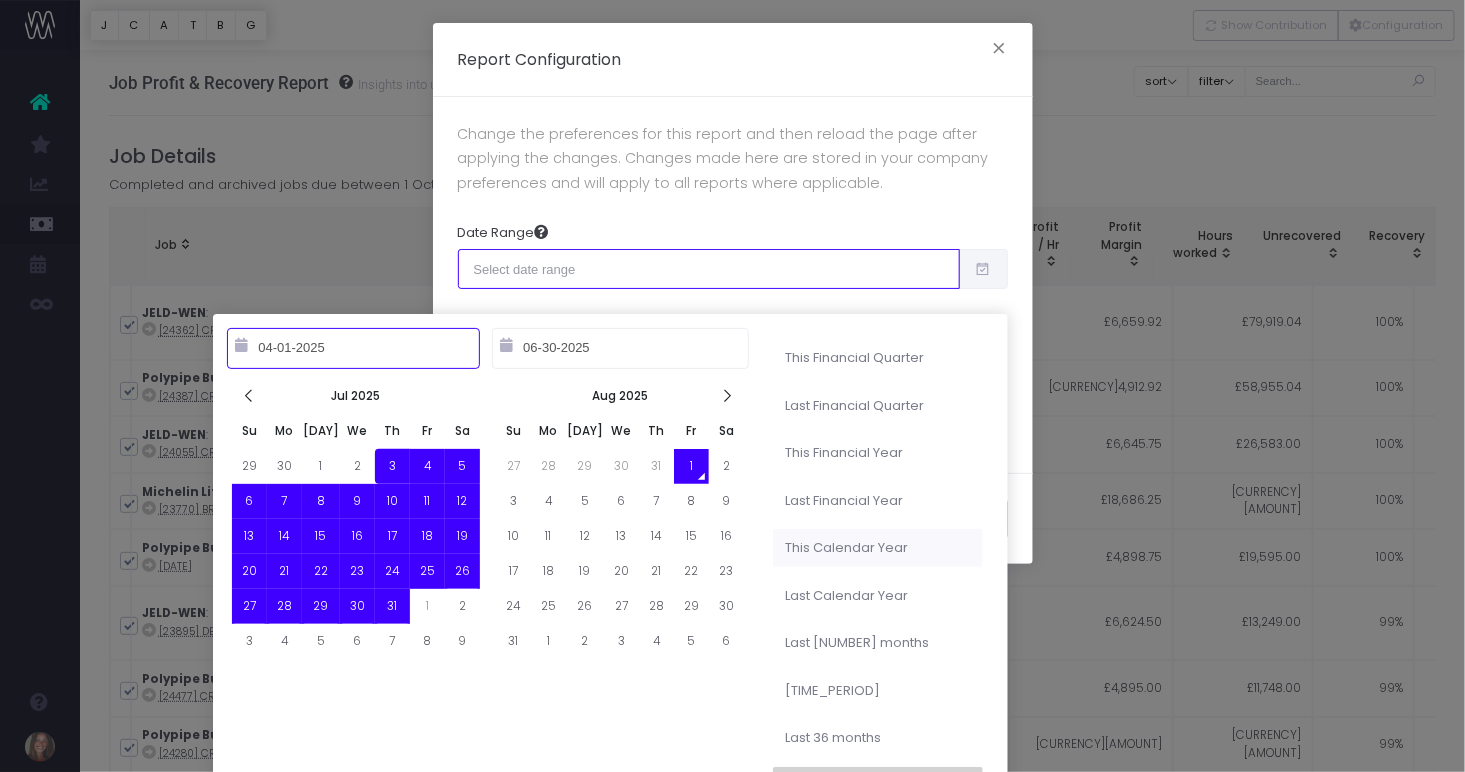 type on "10-01-2024" 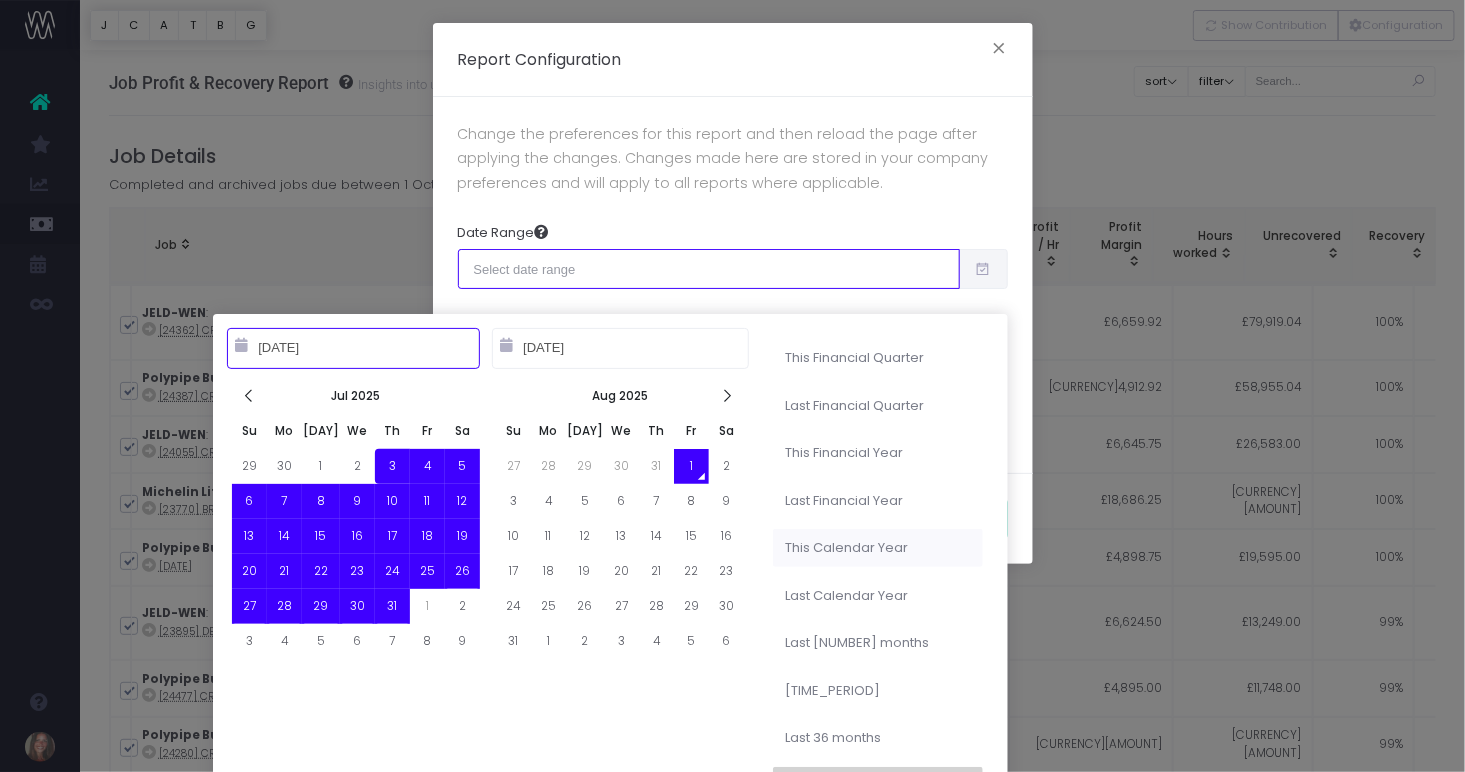 type on "07-03-2025" 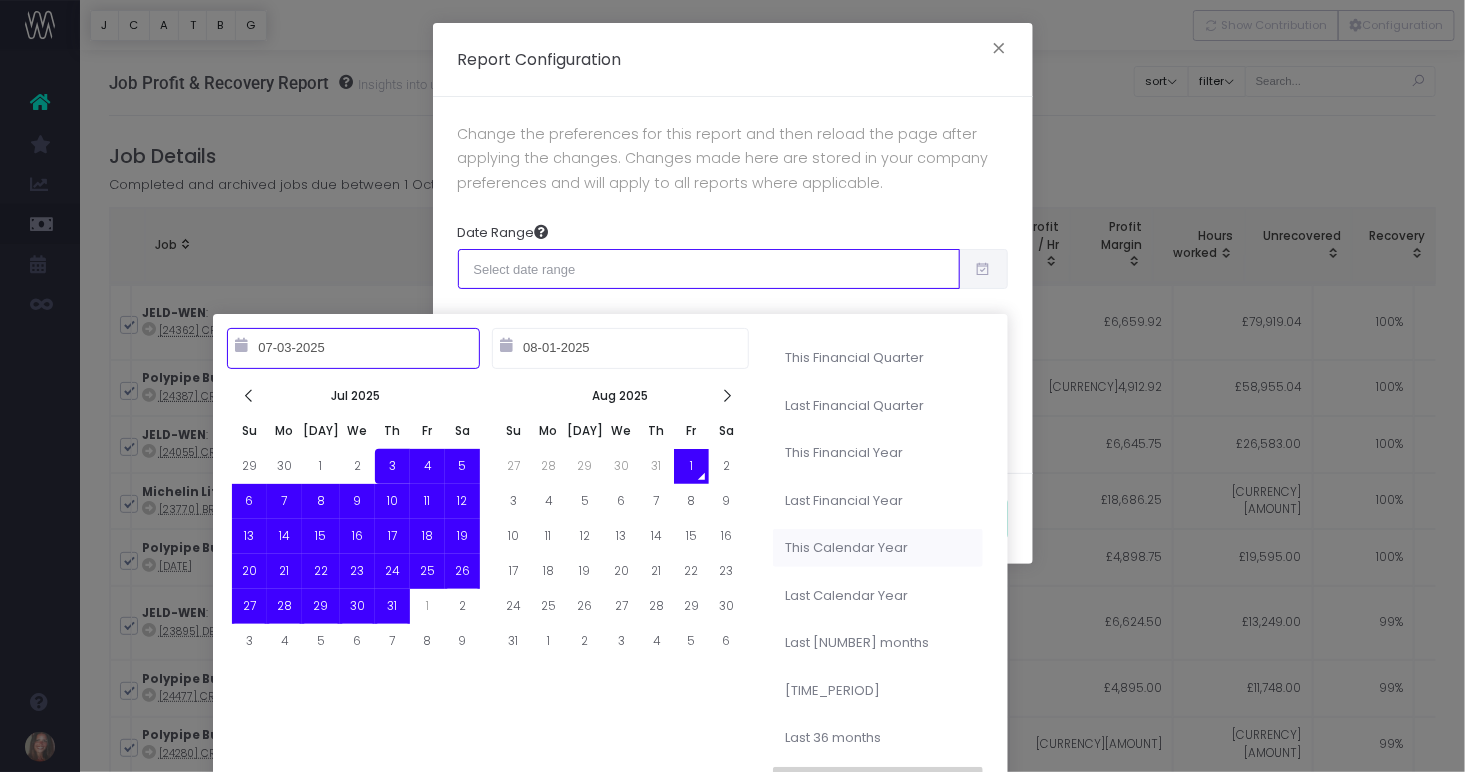 type on "10-01-2023" 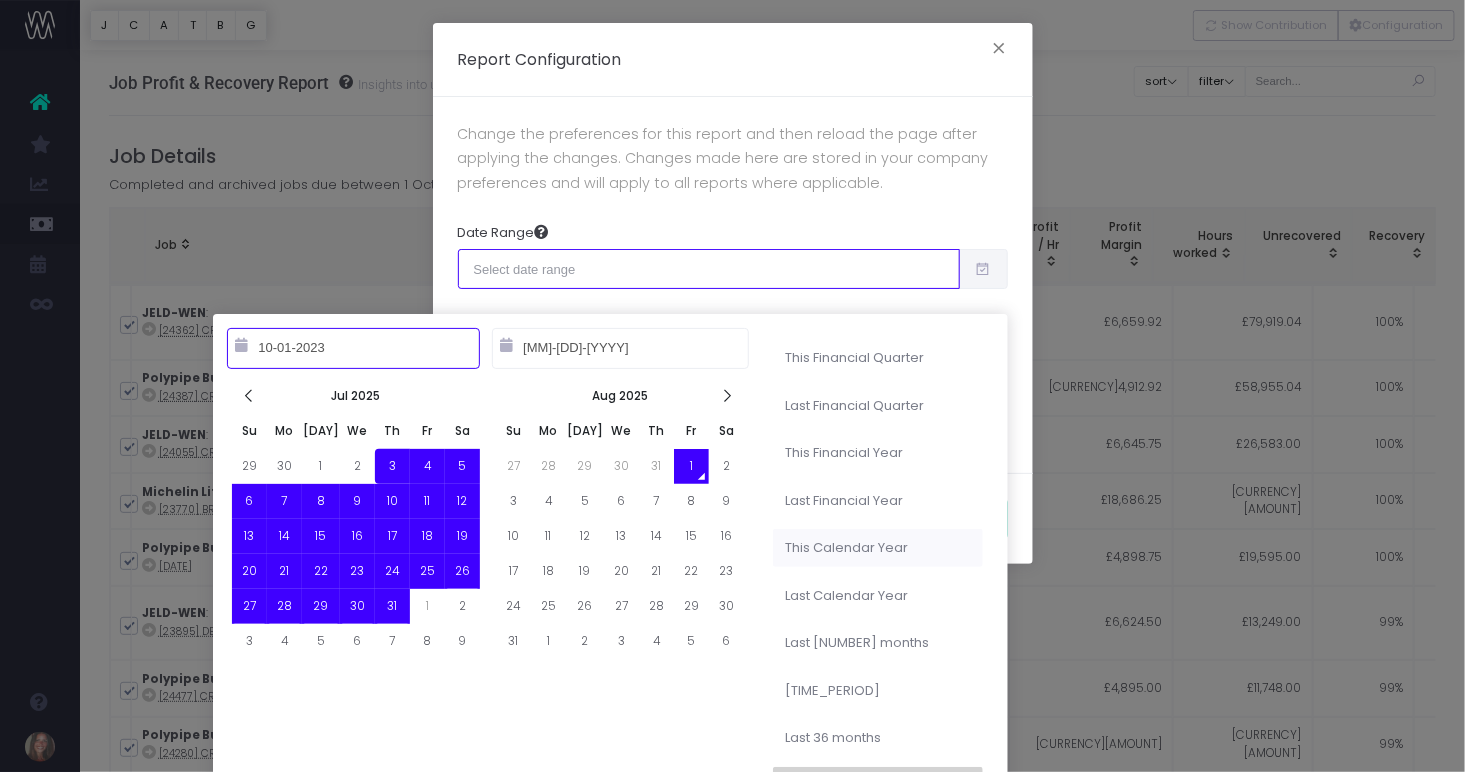 type on "01-01-2025" 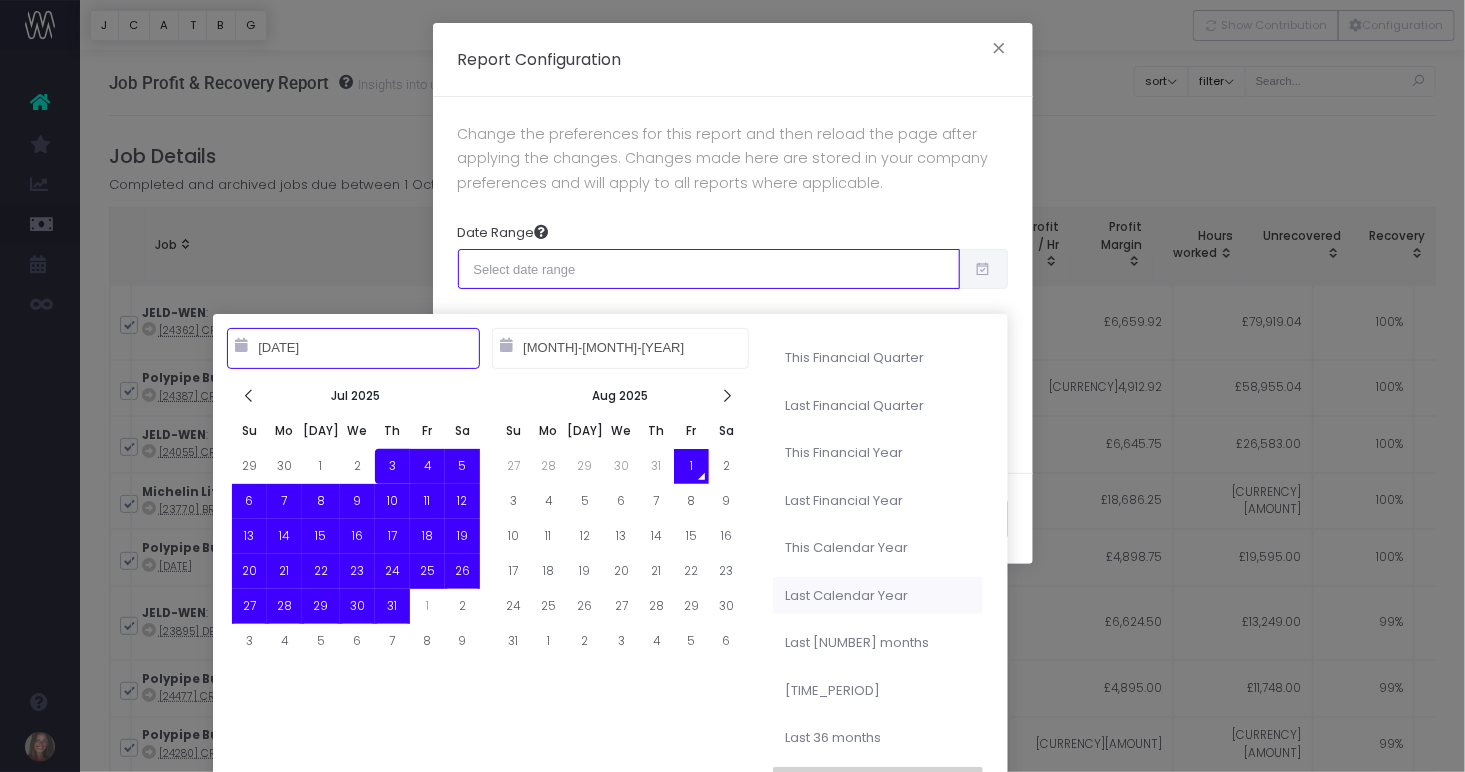 type on "01-01-2023" 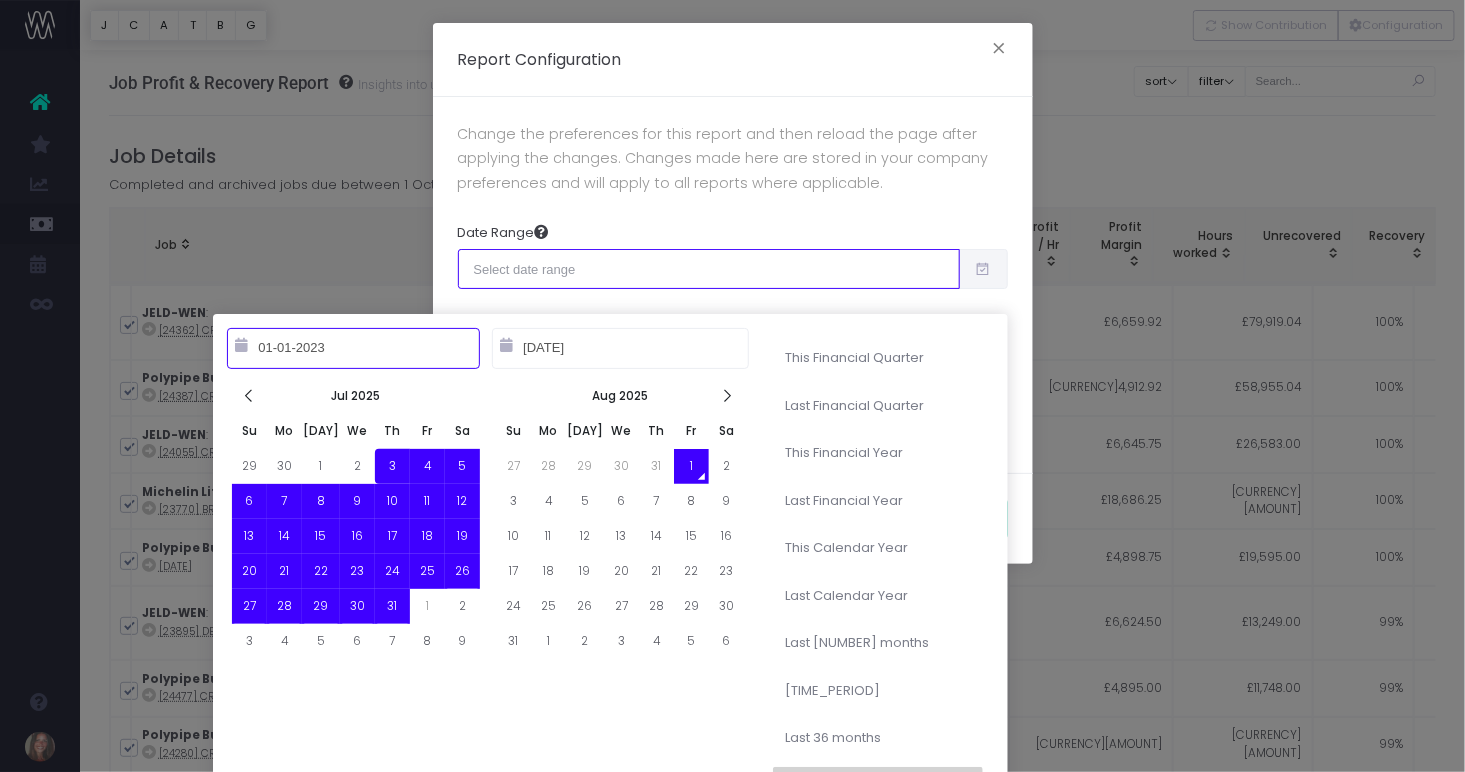 type on "07-03-2025" 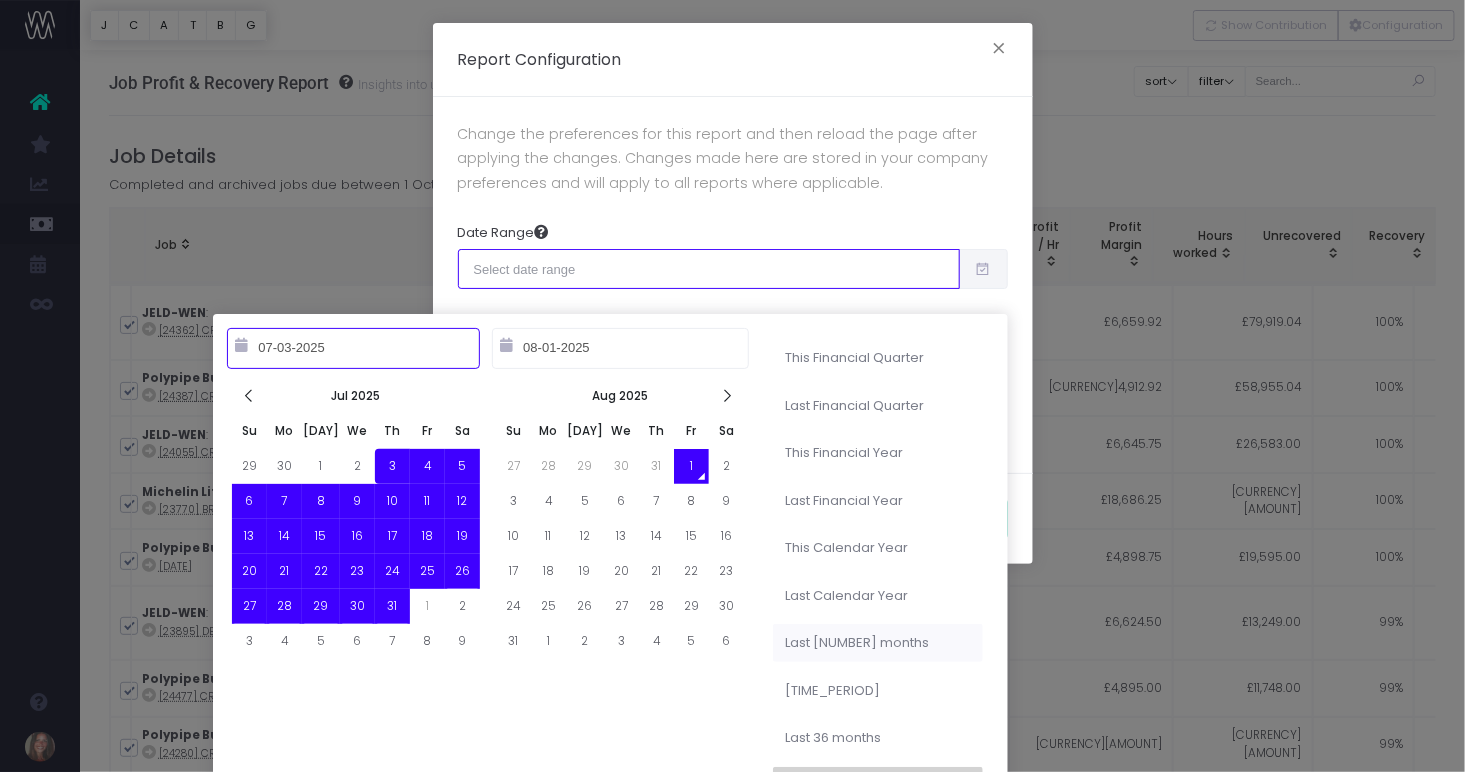 type on "08-01-2024" 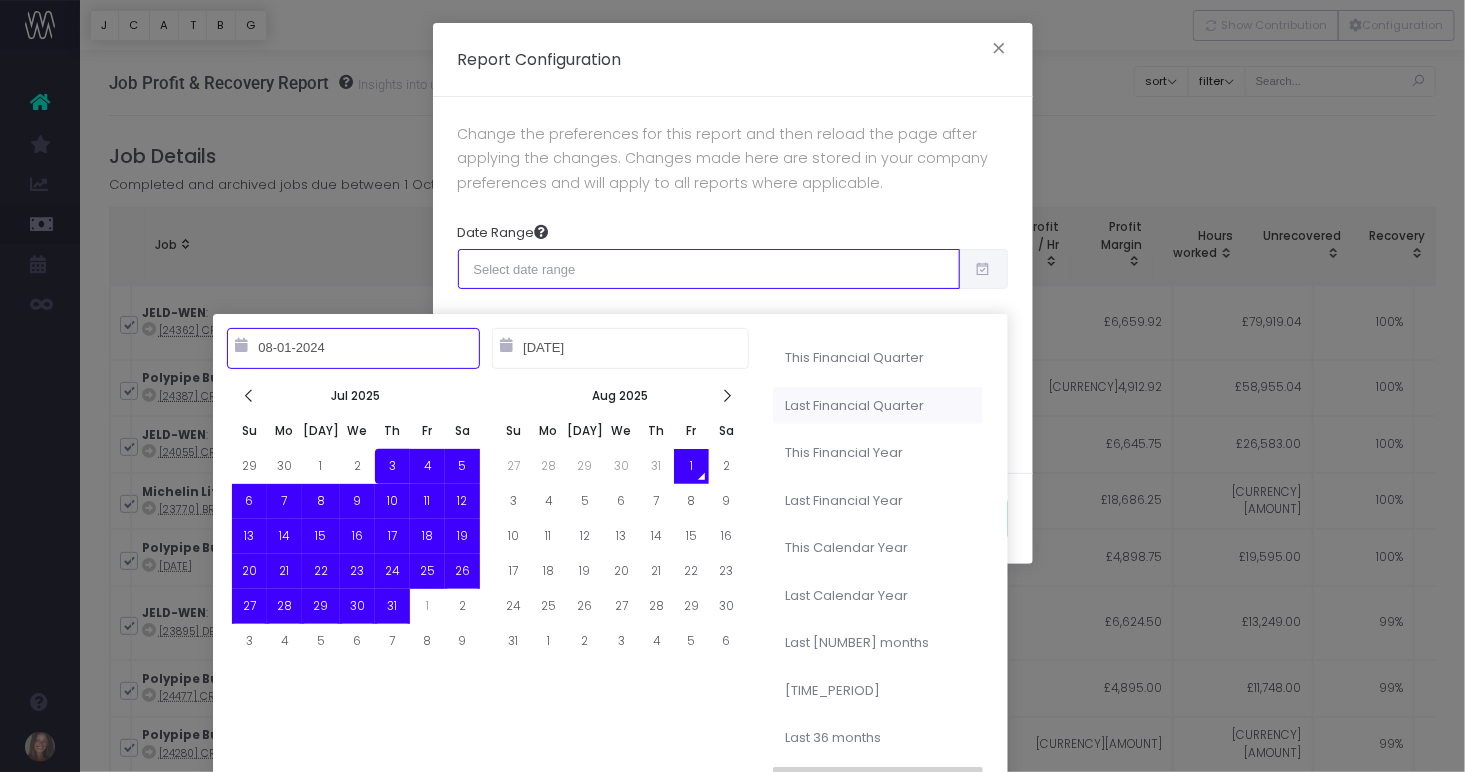 type on "07-03-2025" 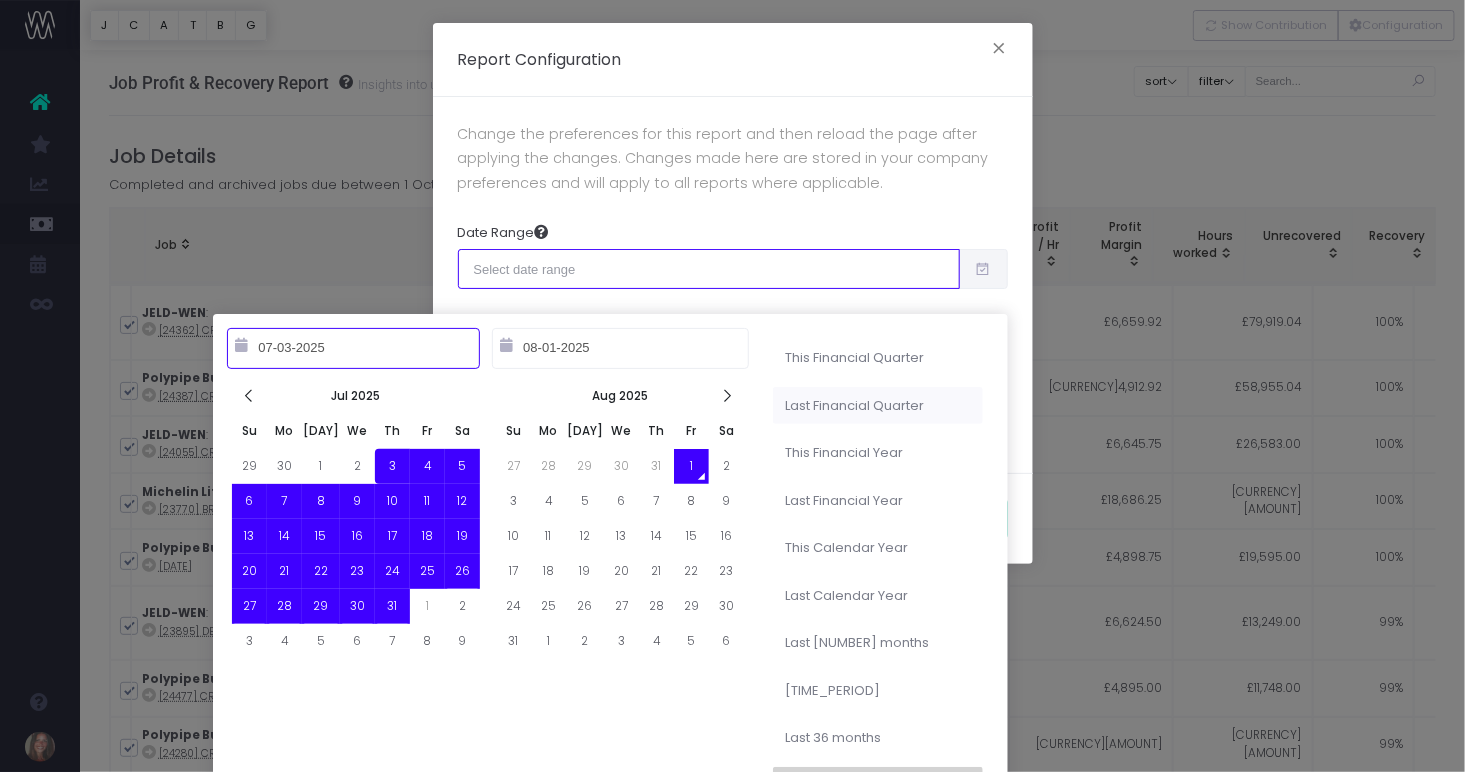 type on "01-01-2023" 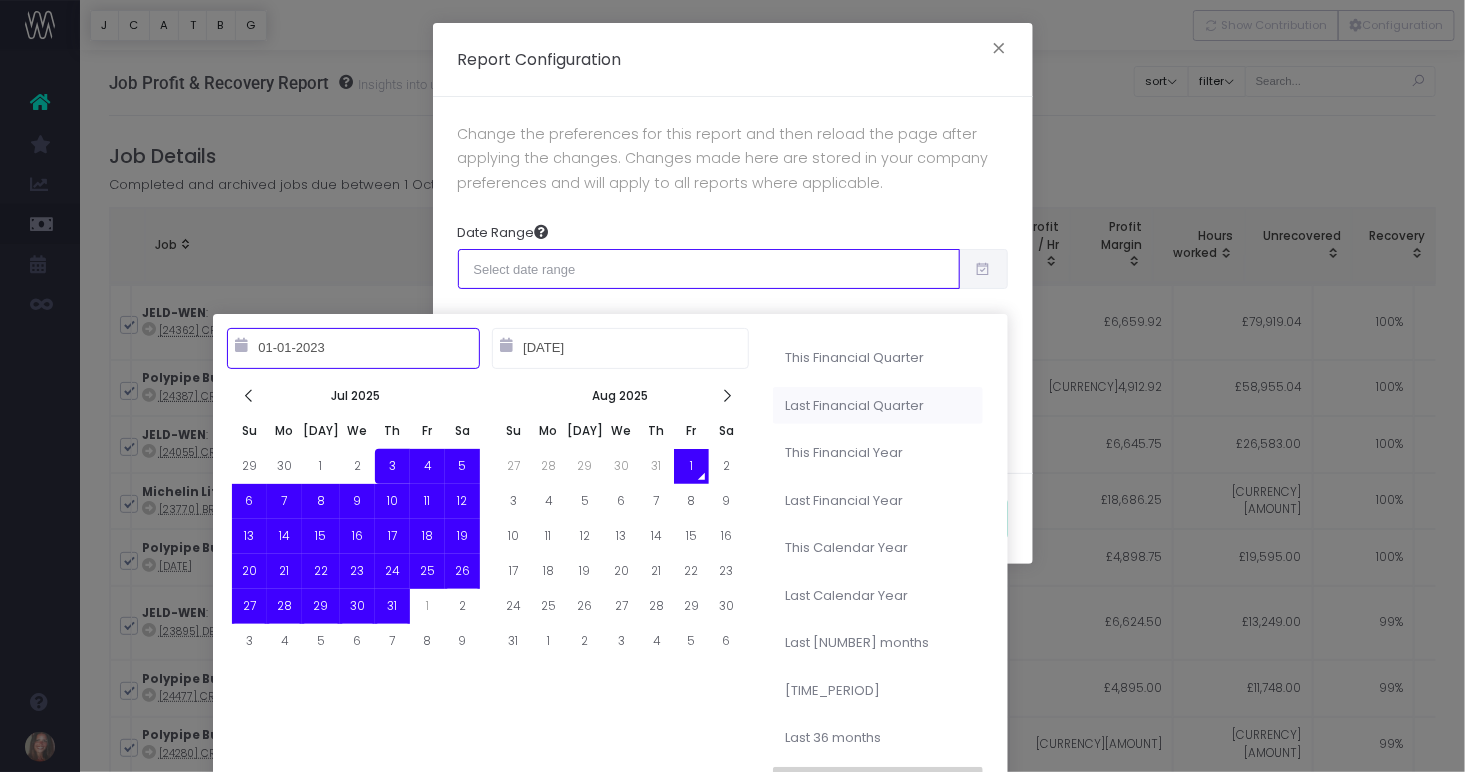 type on "01-01-2025" 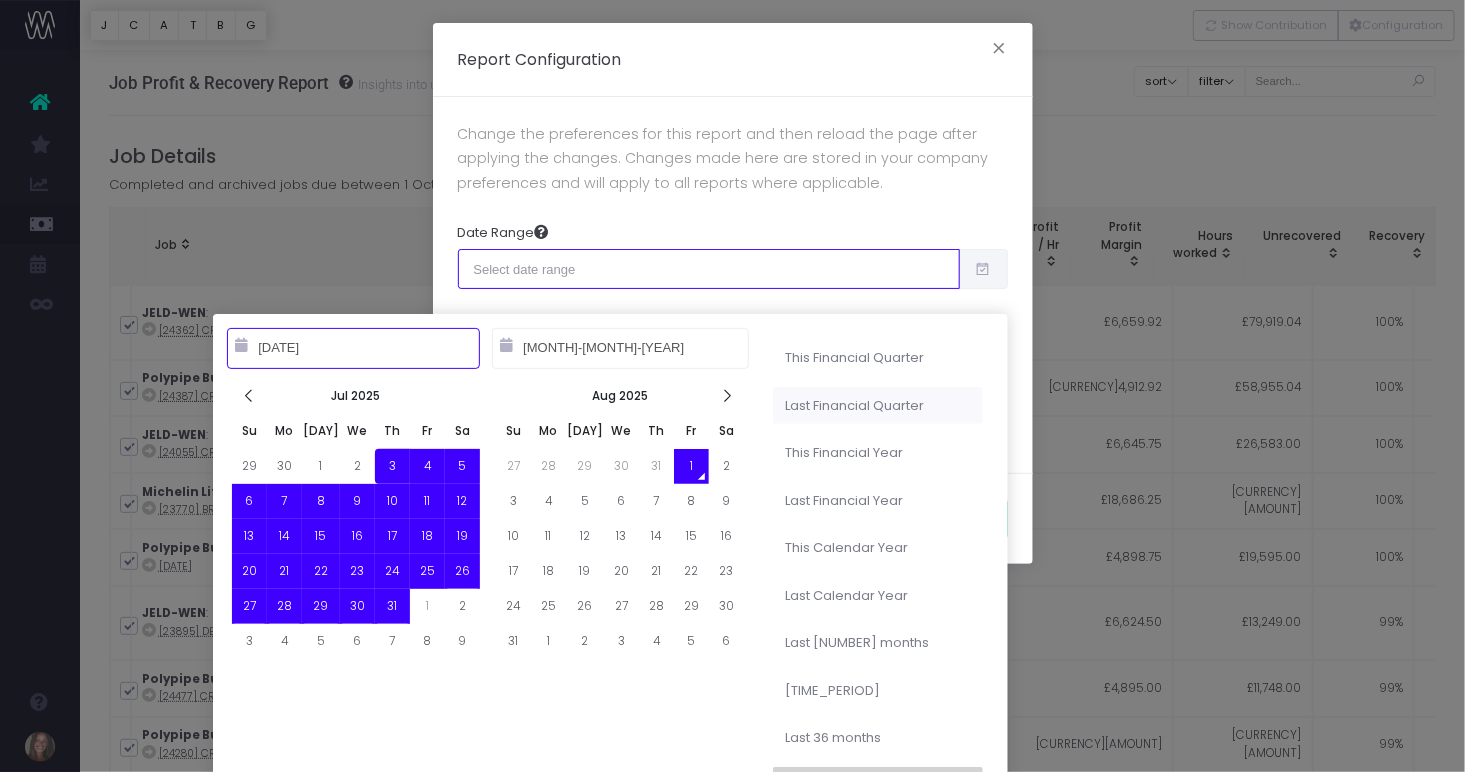 type on "10-01-2023" 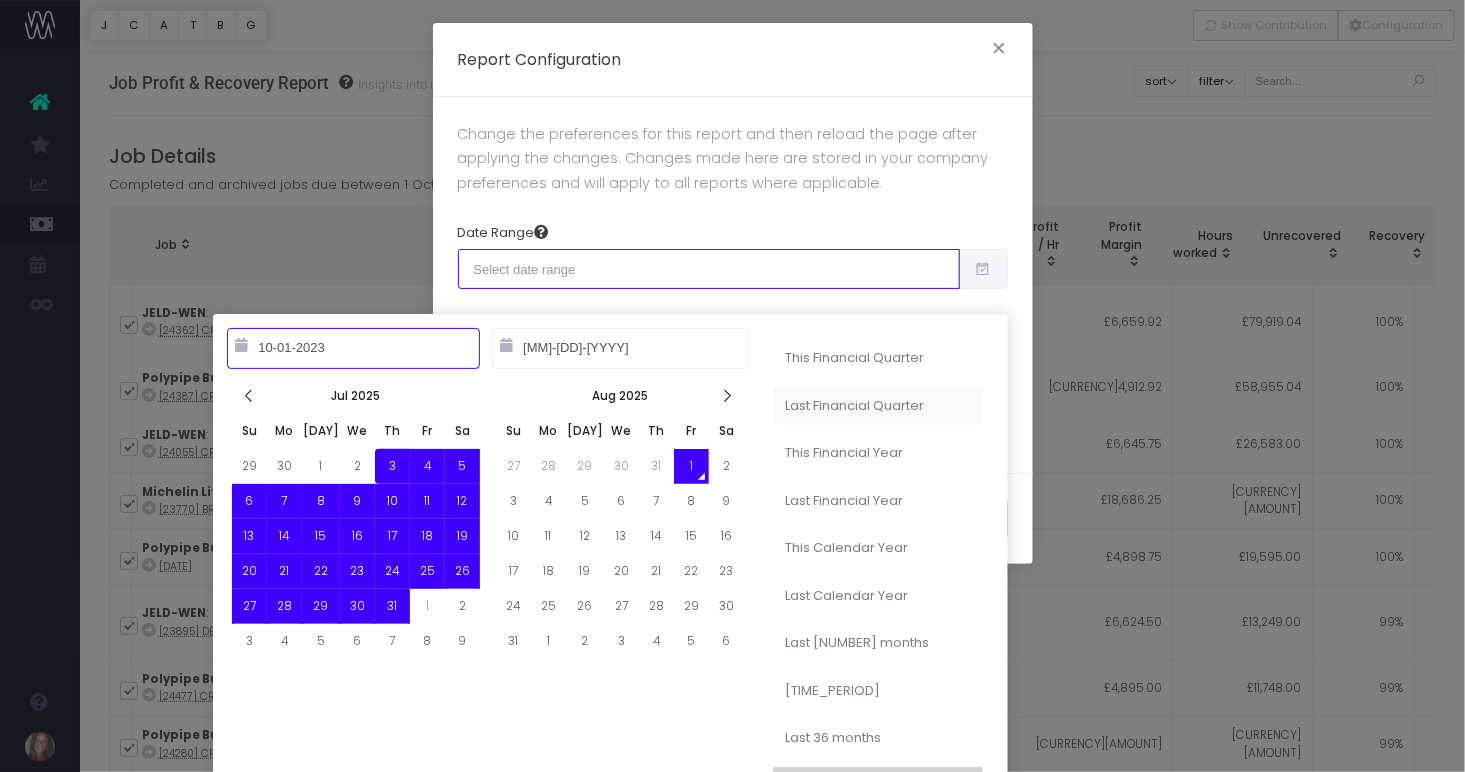 type on "10-01-2024" 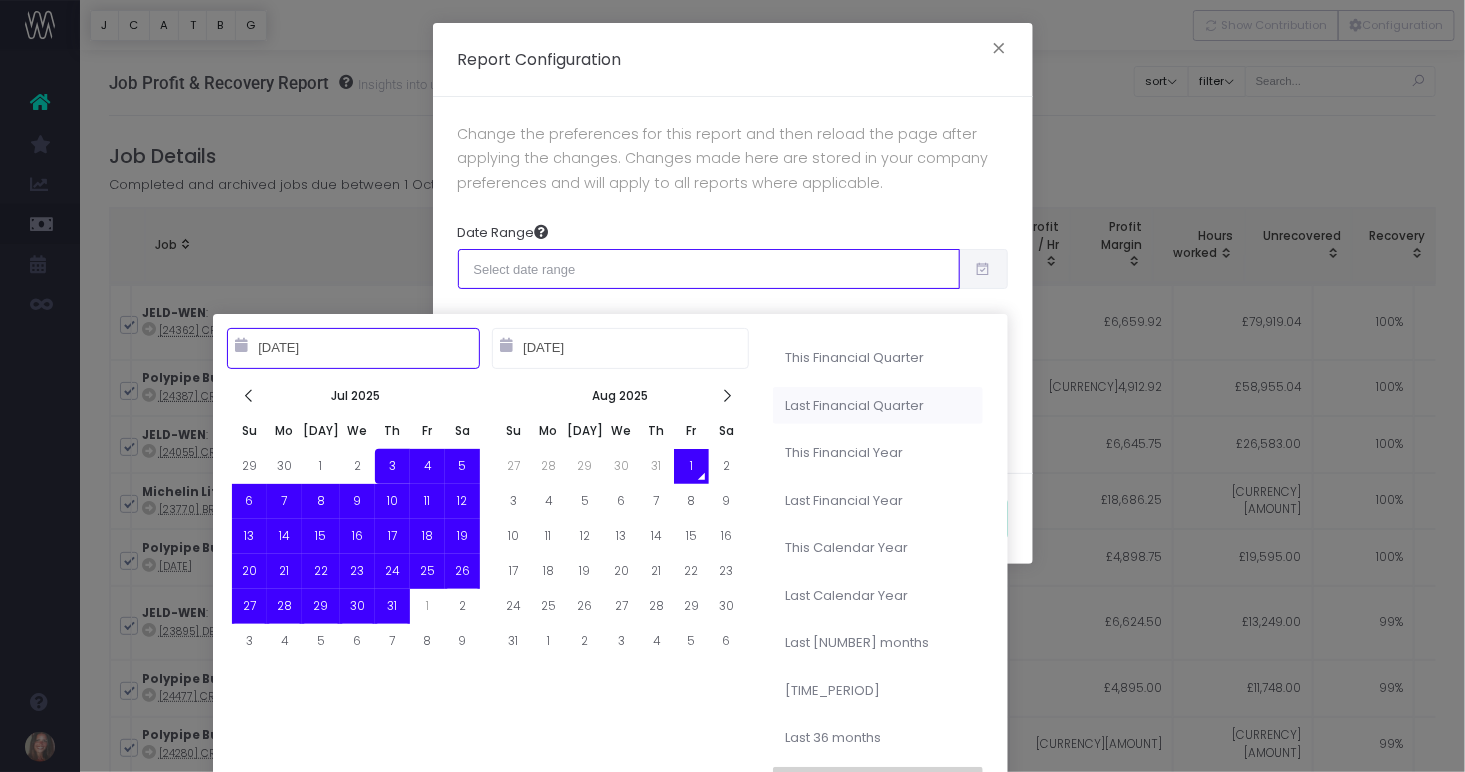 type on "04-01-2025" 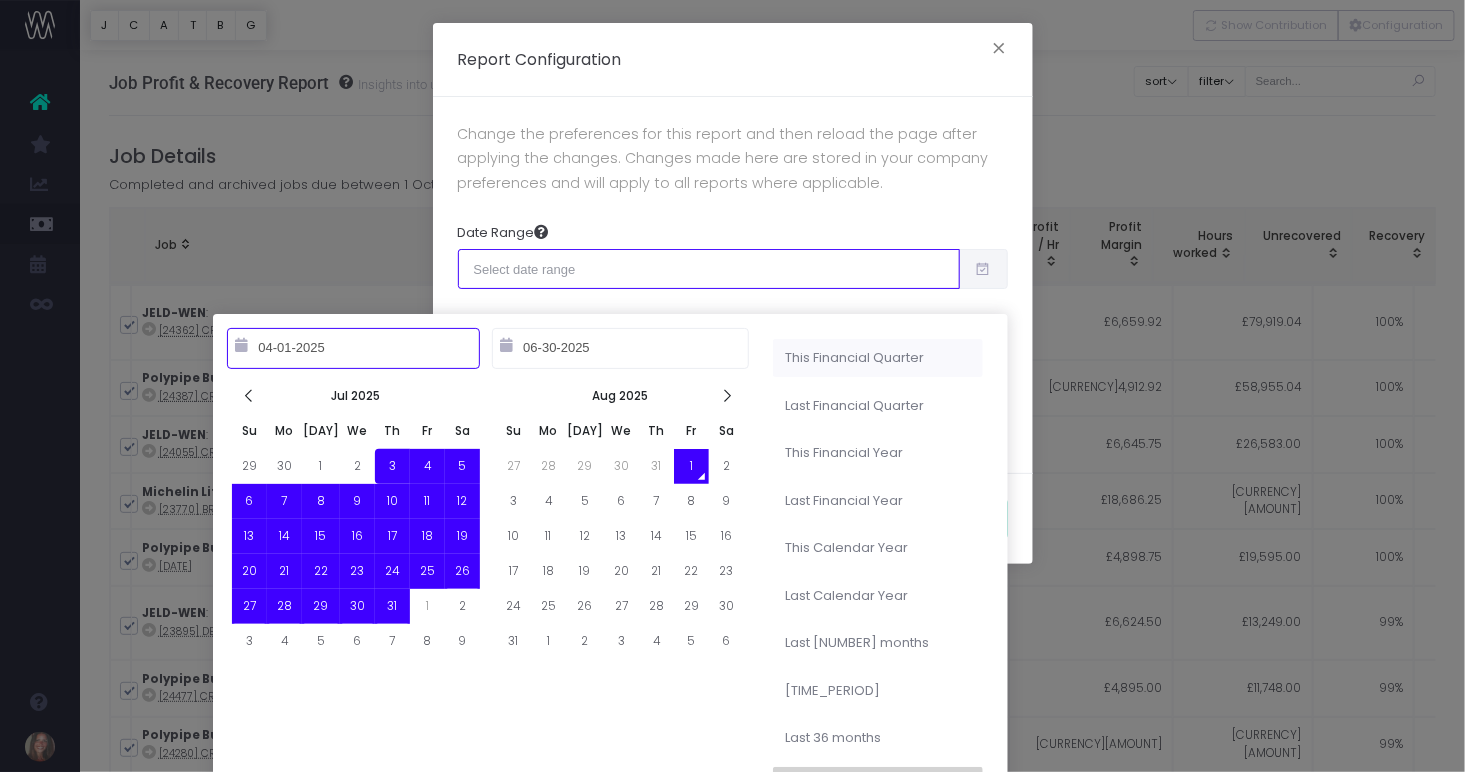 type on "07-03-2025" 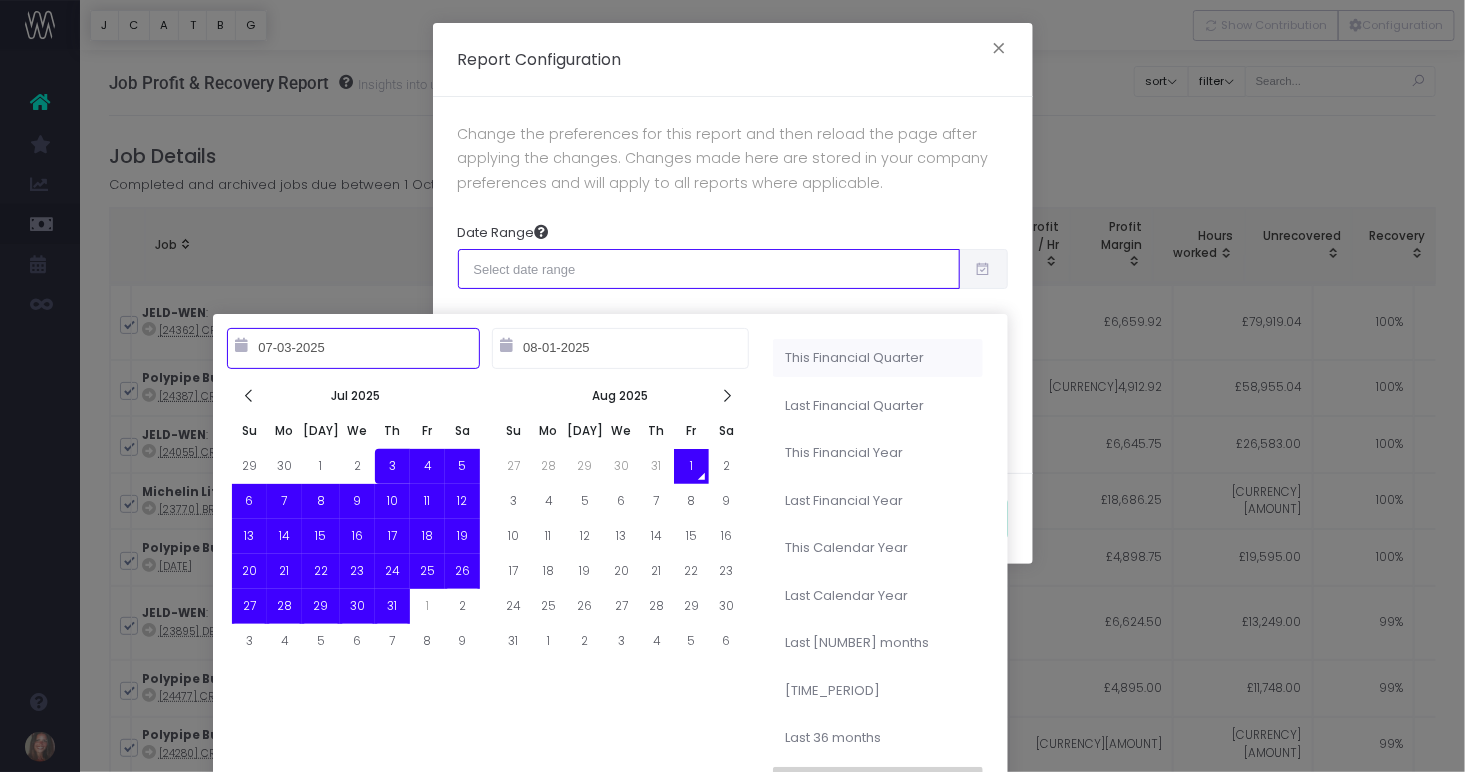 type on "07-01-2025" 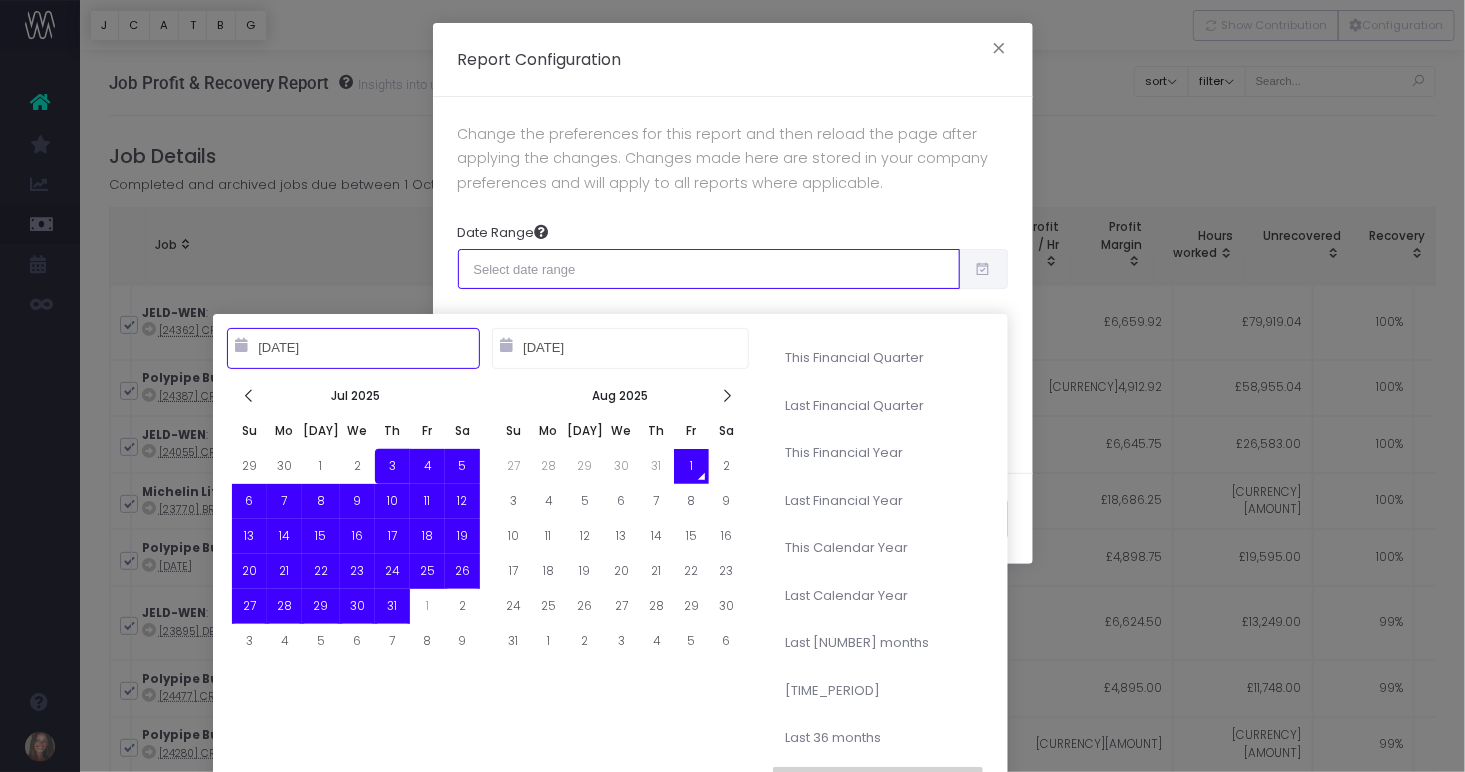 type on "07-03-2025" 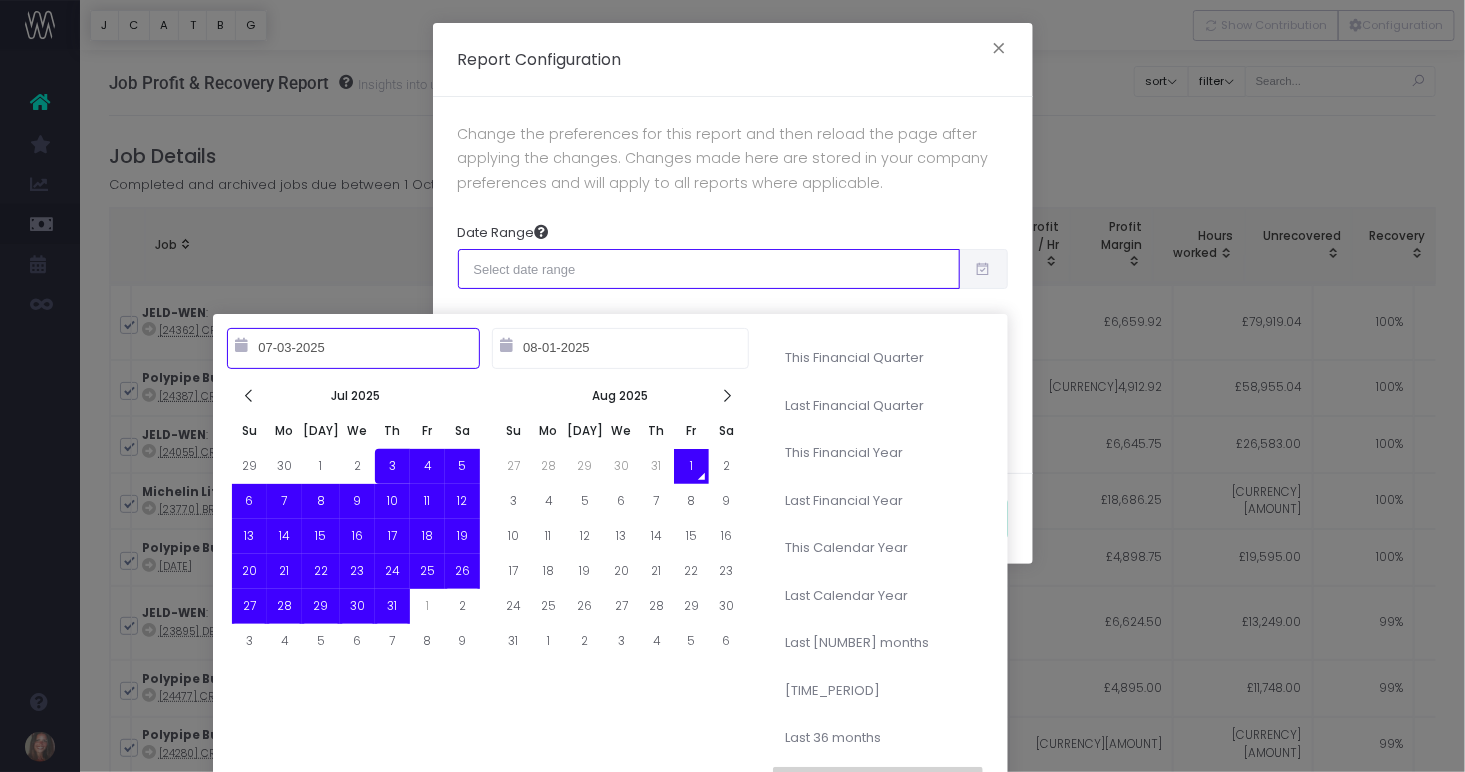 type on "04-01-2025" 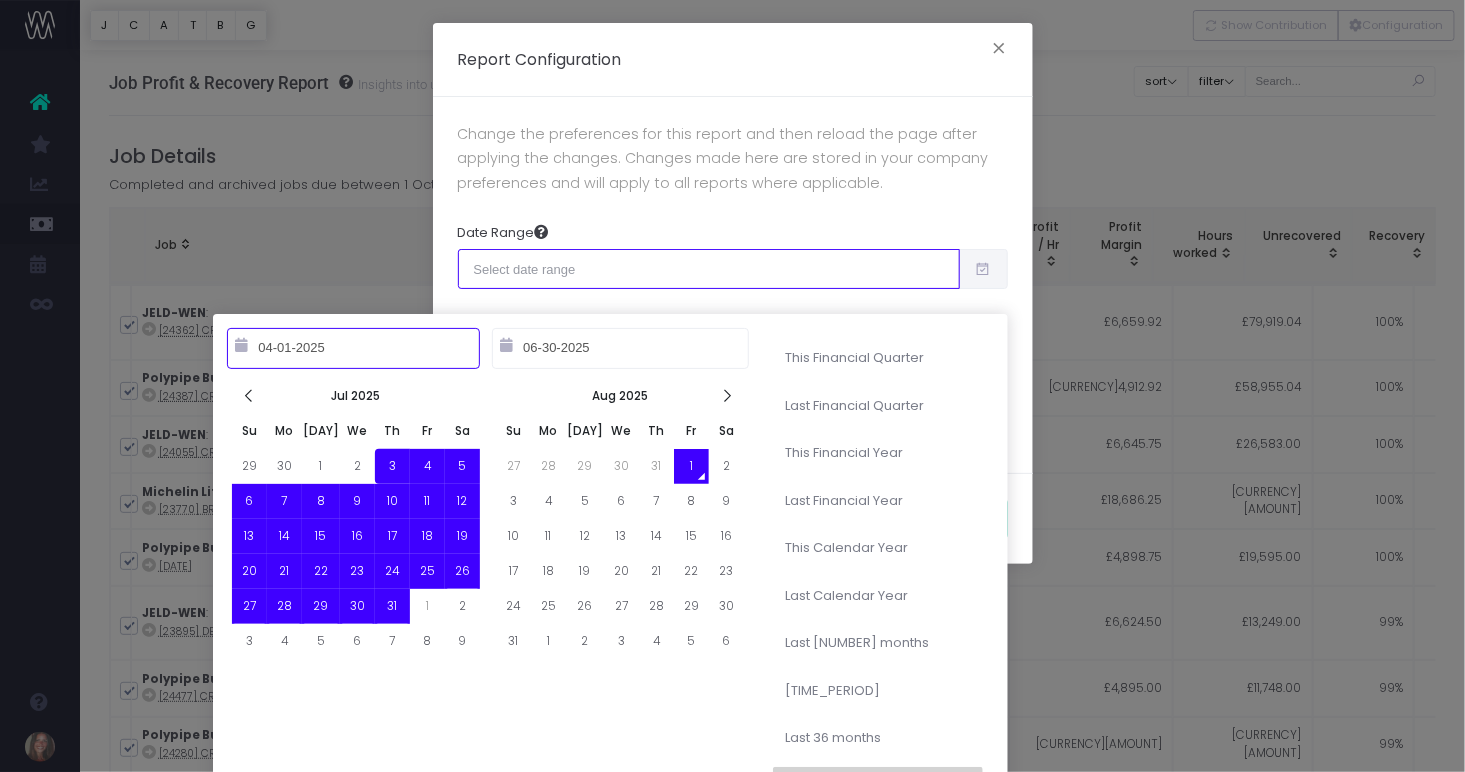 type on "07-03-2025" 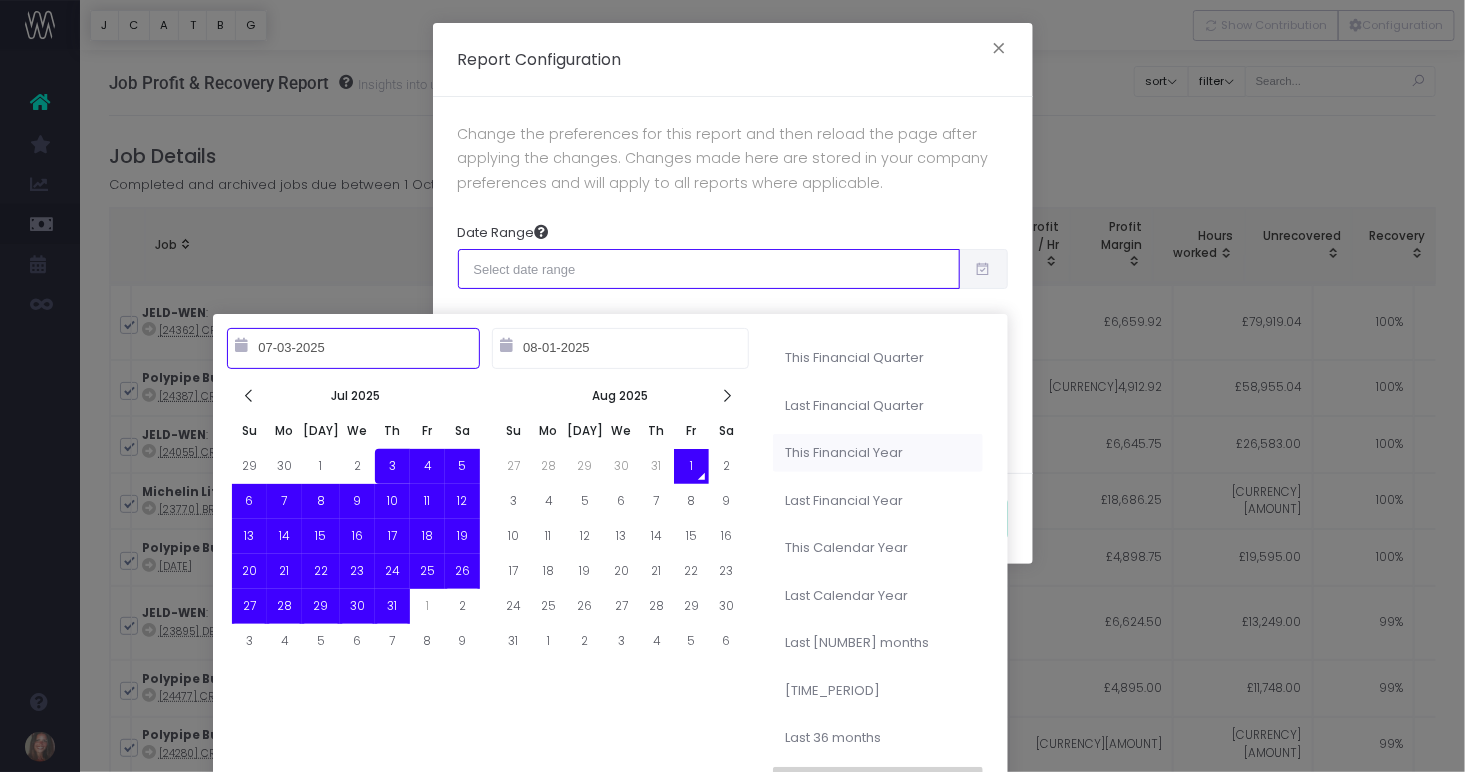 type on "10-01-2024" 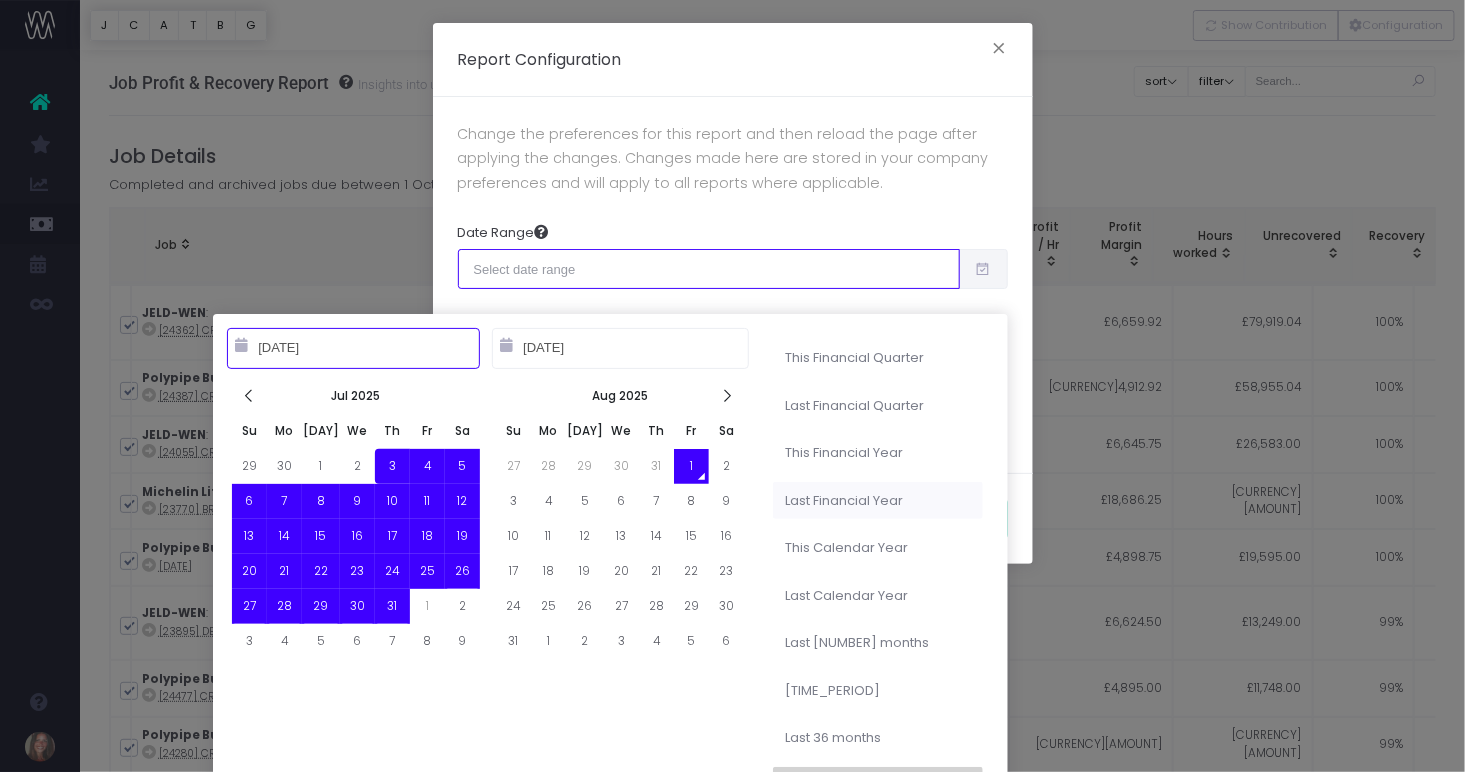 type on "07-03-2025" 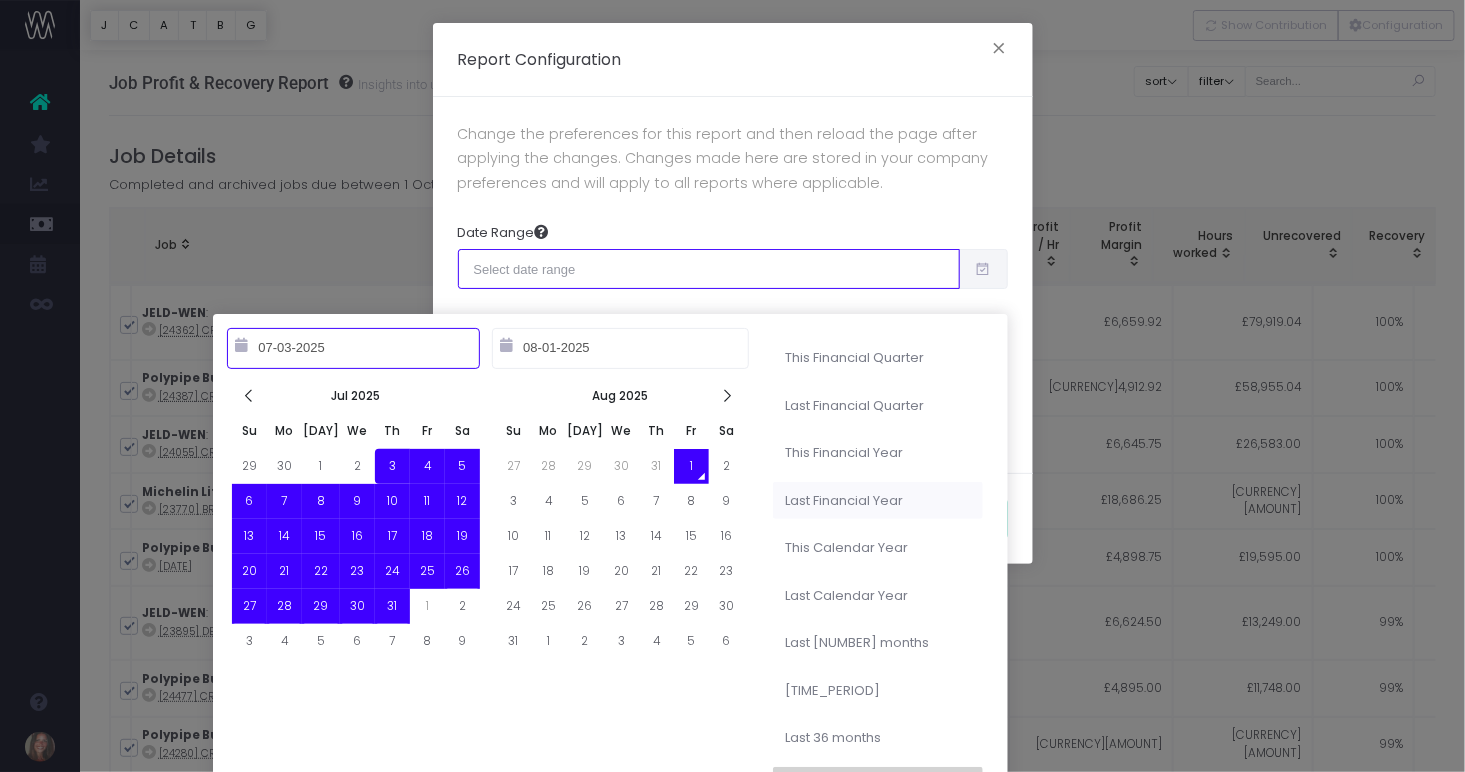 type on "10-01-2023" 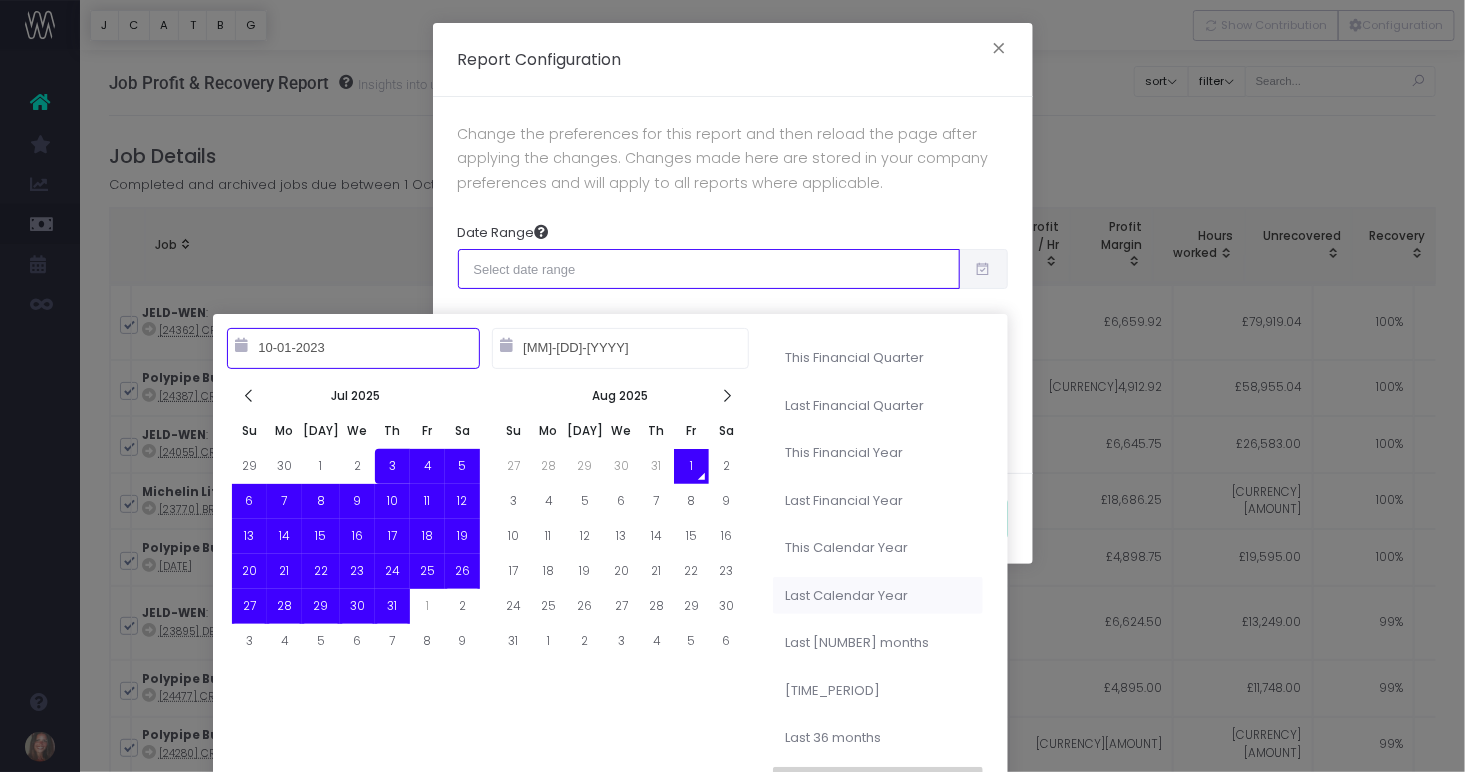 type on "07-03-2025" 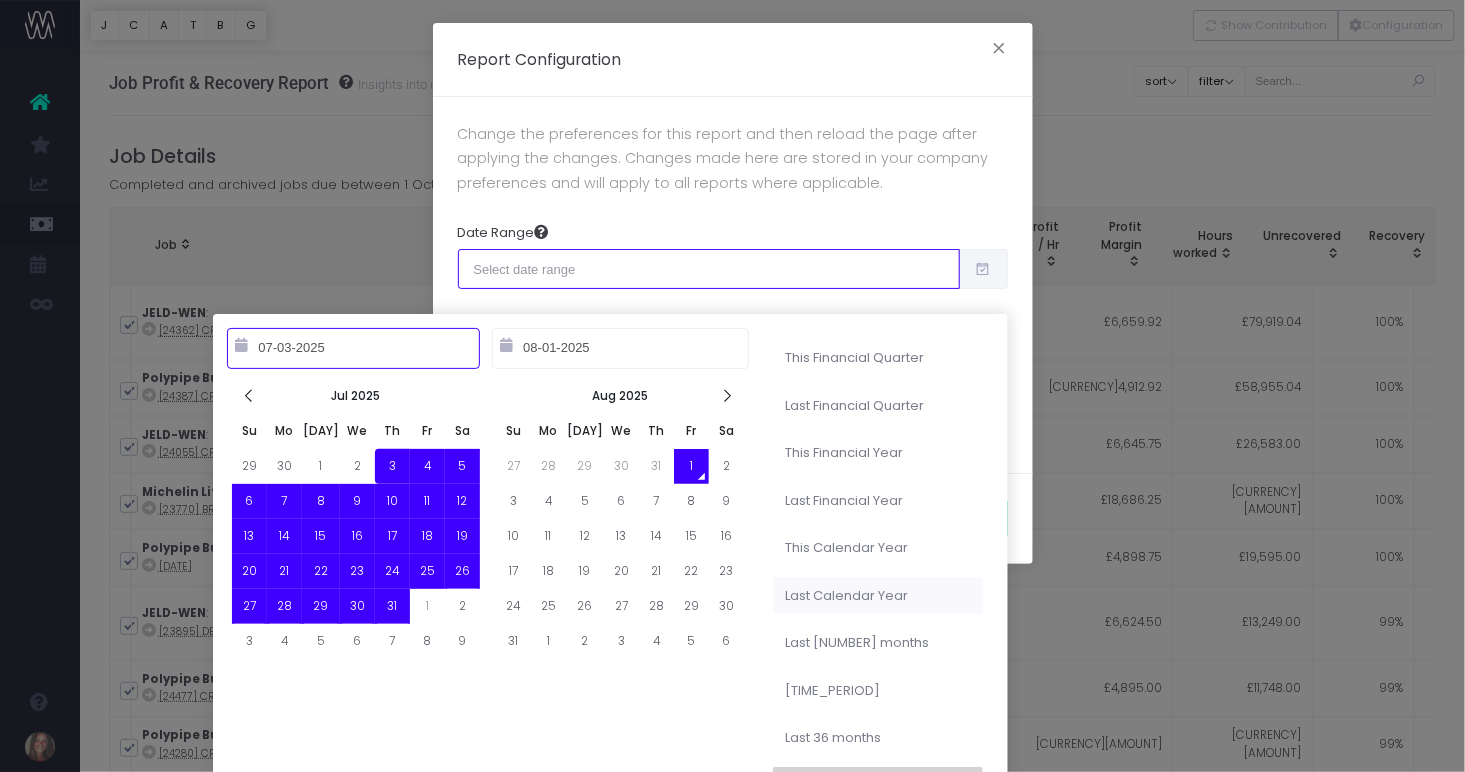 type on "01-01-2025" 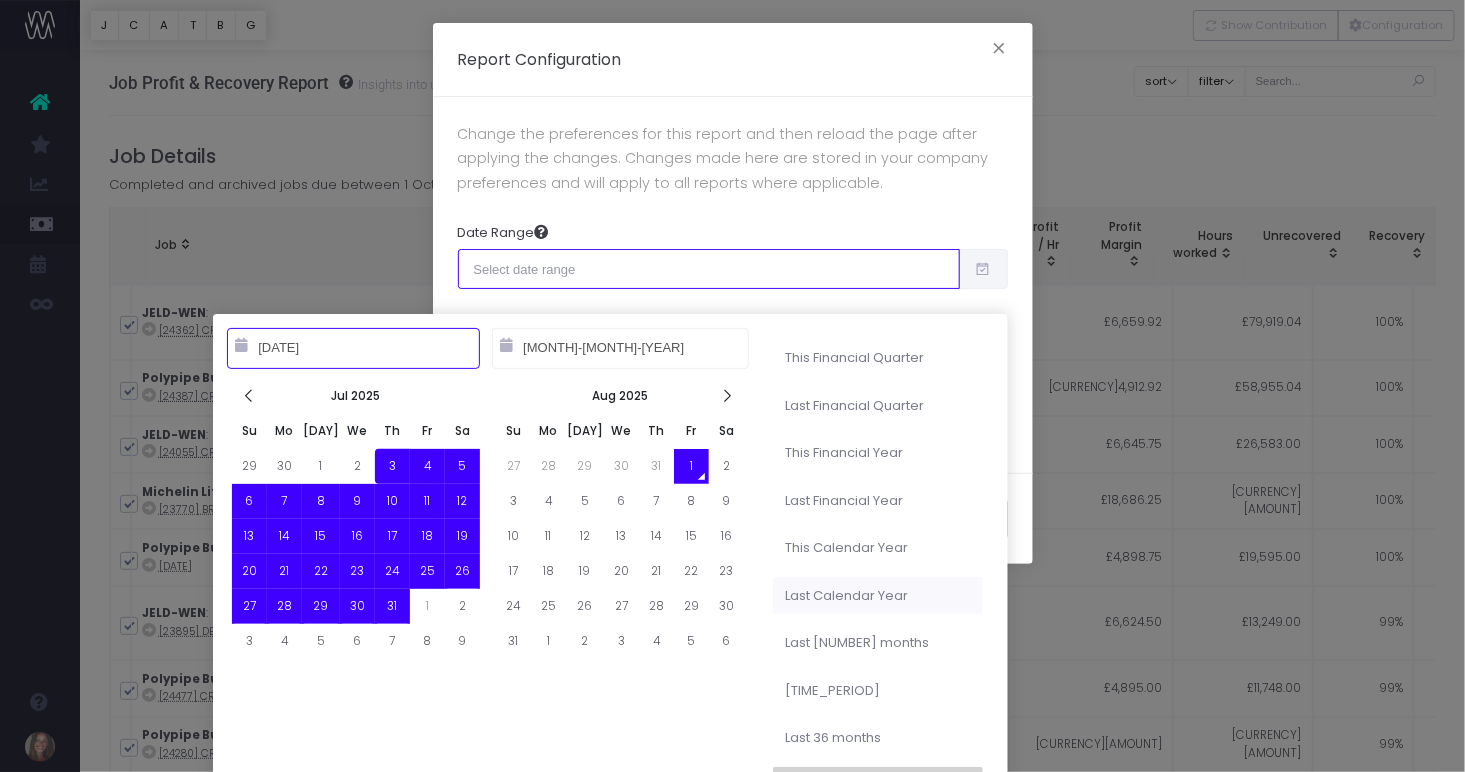 type on "07-03-2025" 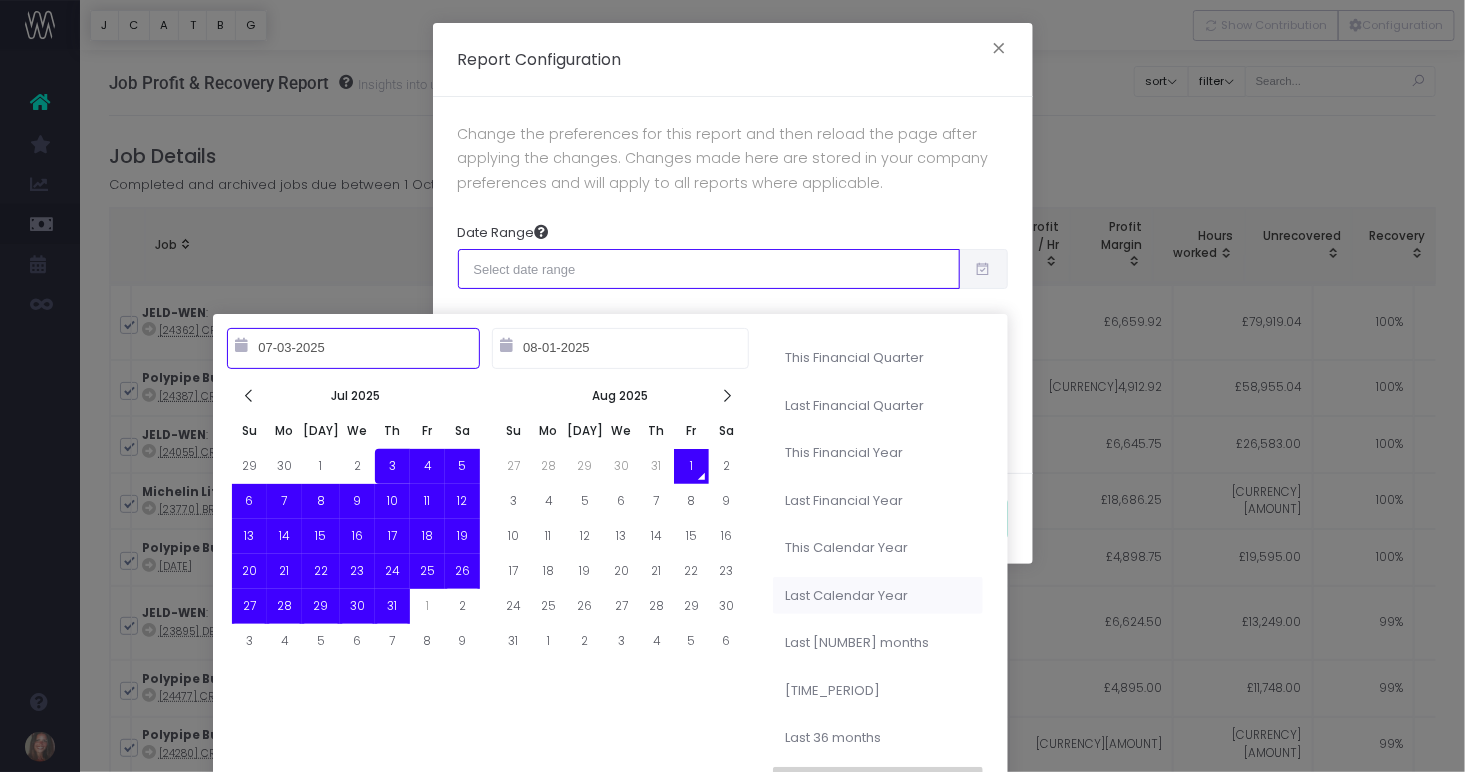 type on "01-01-2023" 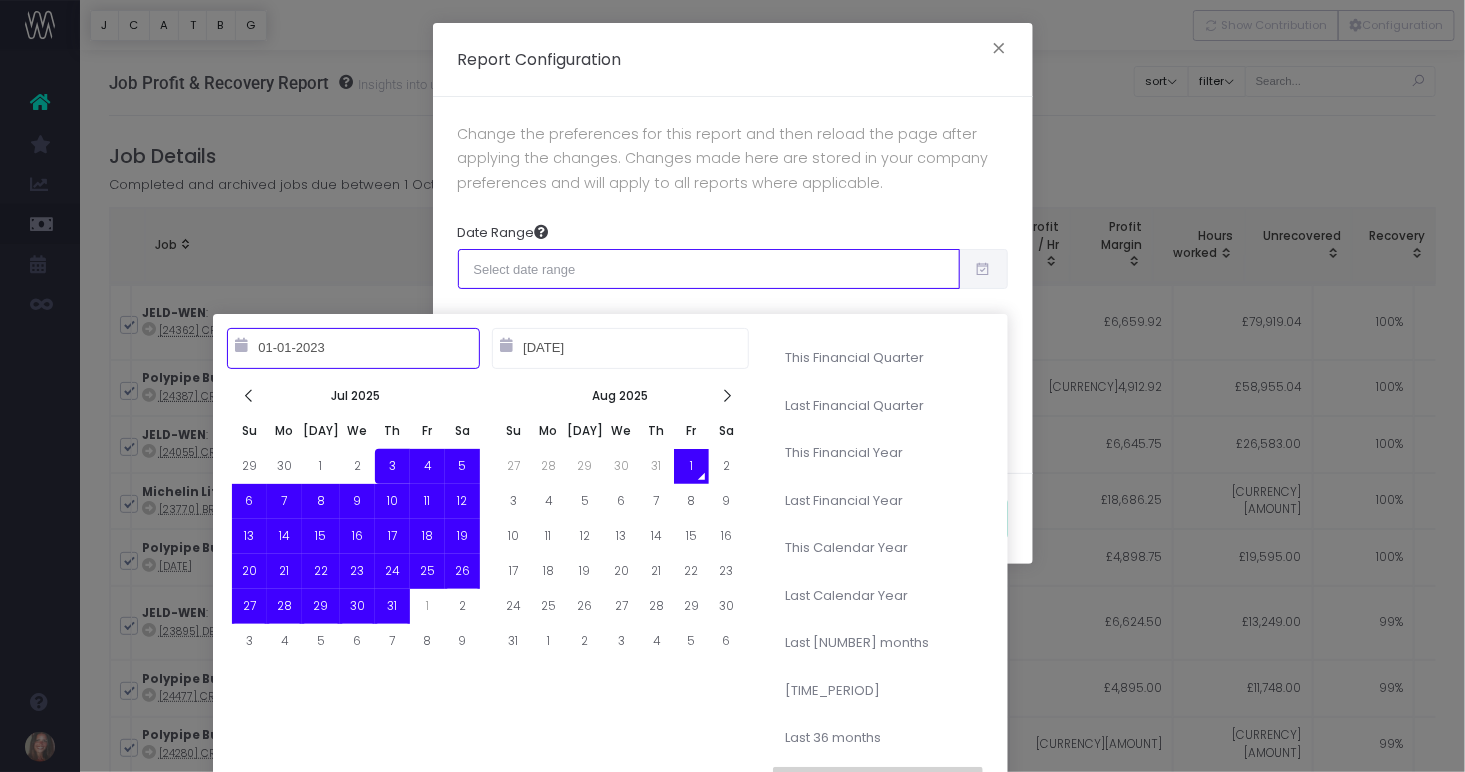 type on "07-03-2025" 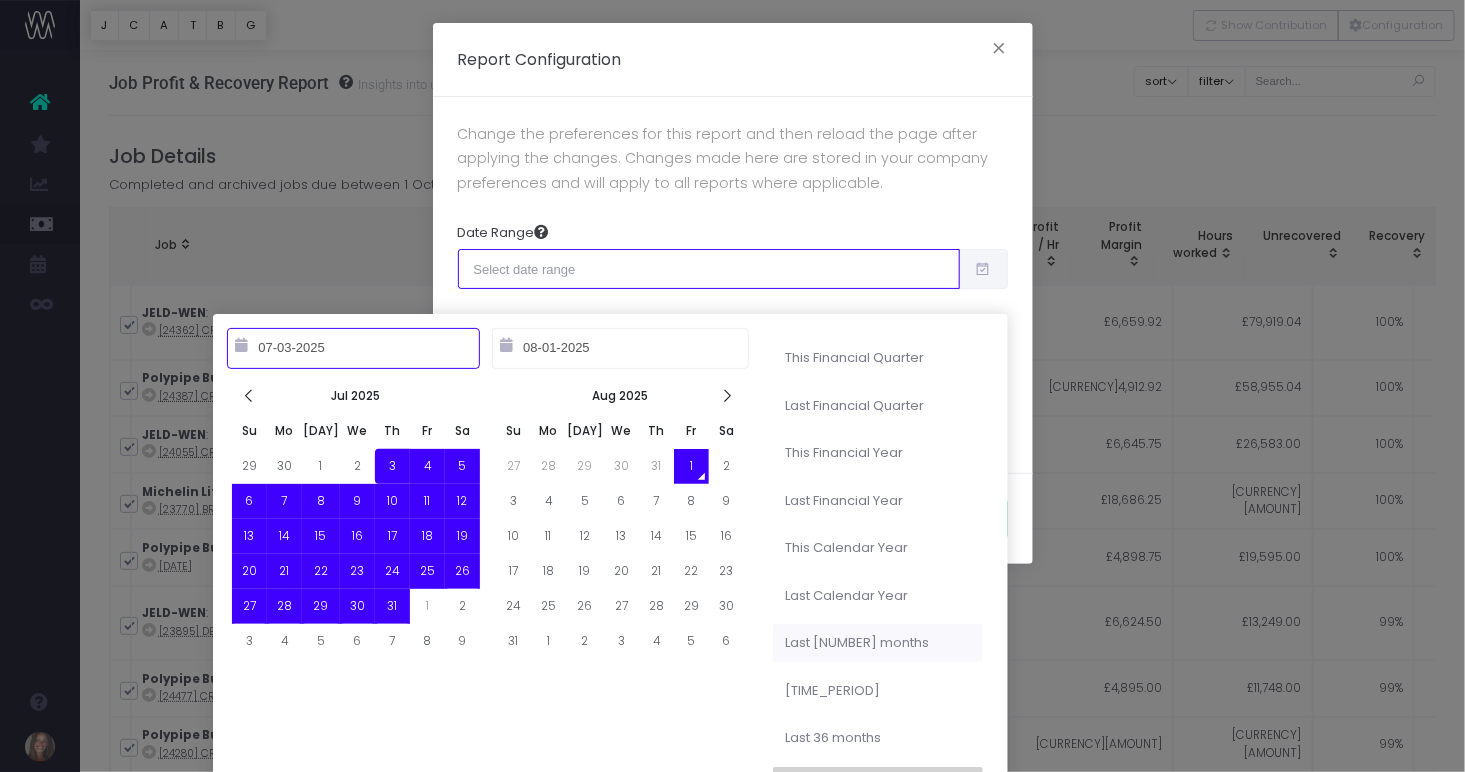 type on "08-01-2024" 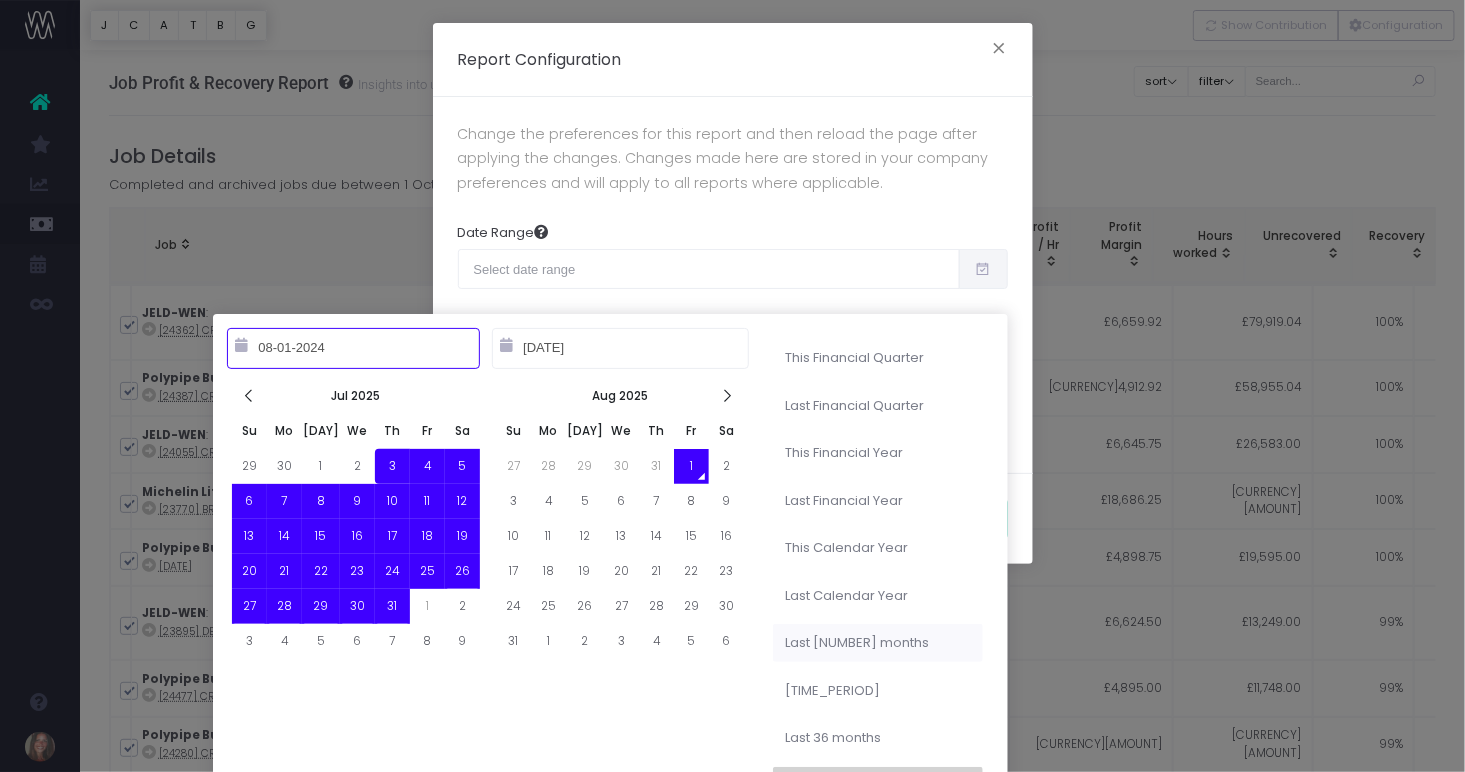 click on "Last 12 months" at bounding box center [878, 643] 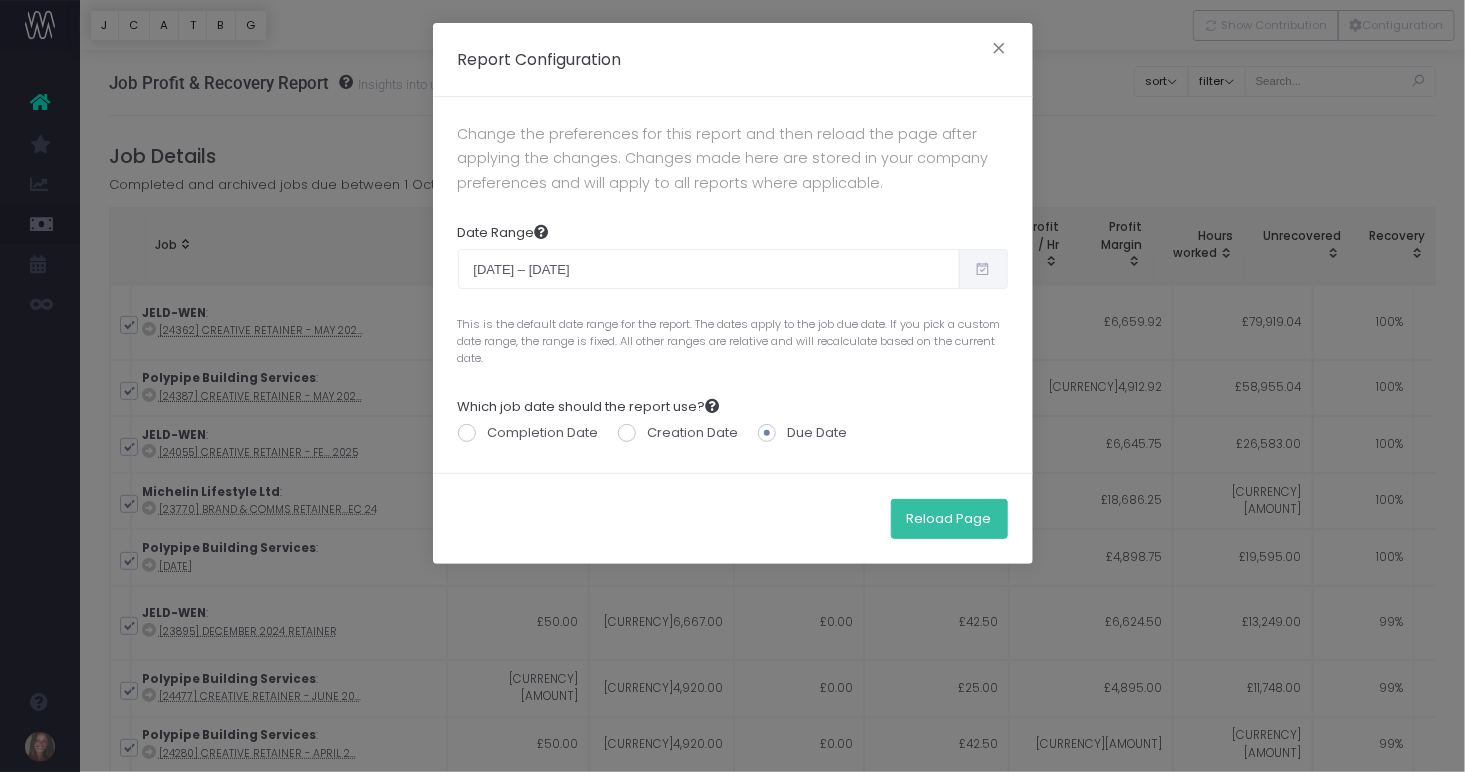 click on "Reload Page" at bounding box center (949, 519) 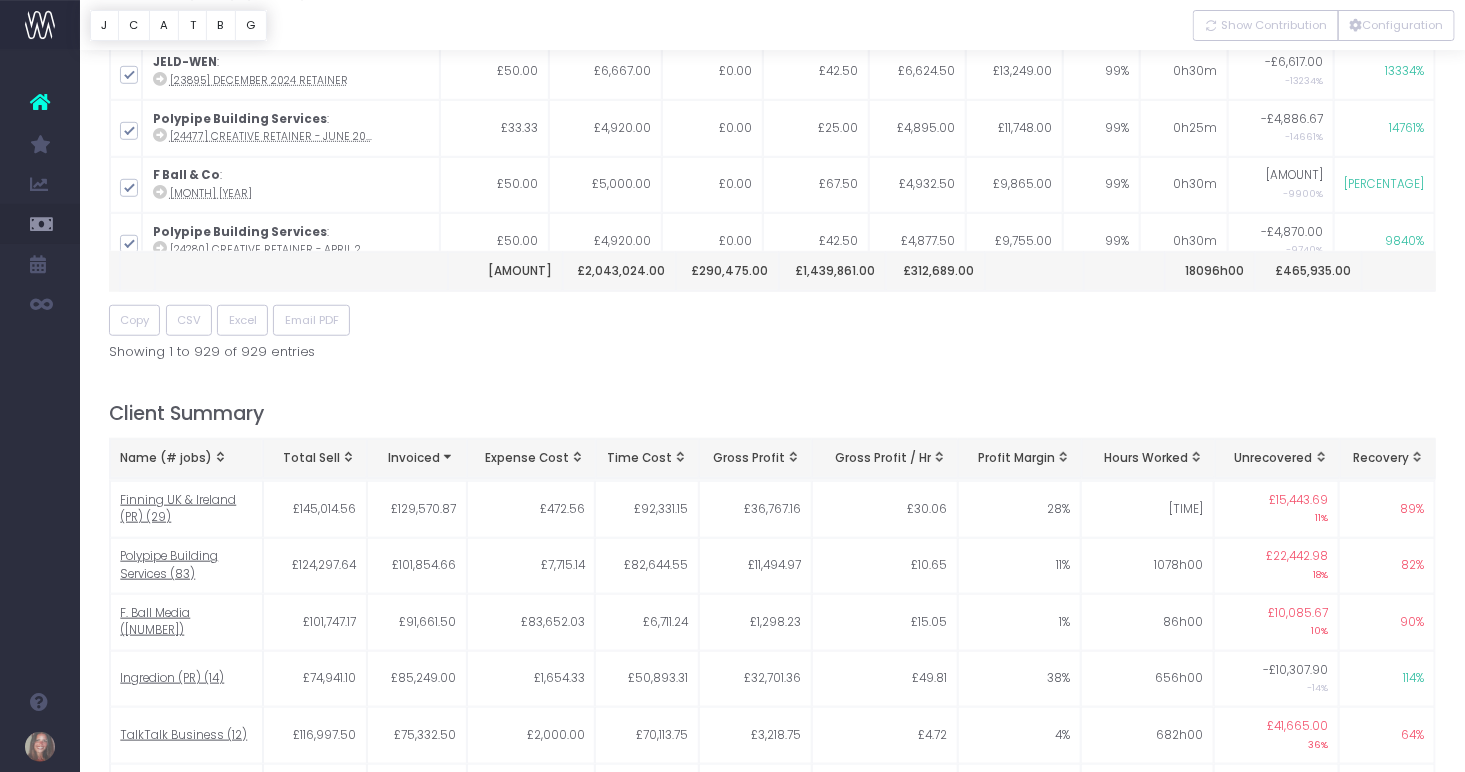 scroll, scrollTop: 566, scrollLeft: 0, axis: vertical 